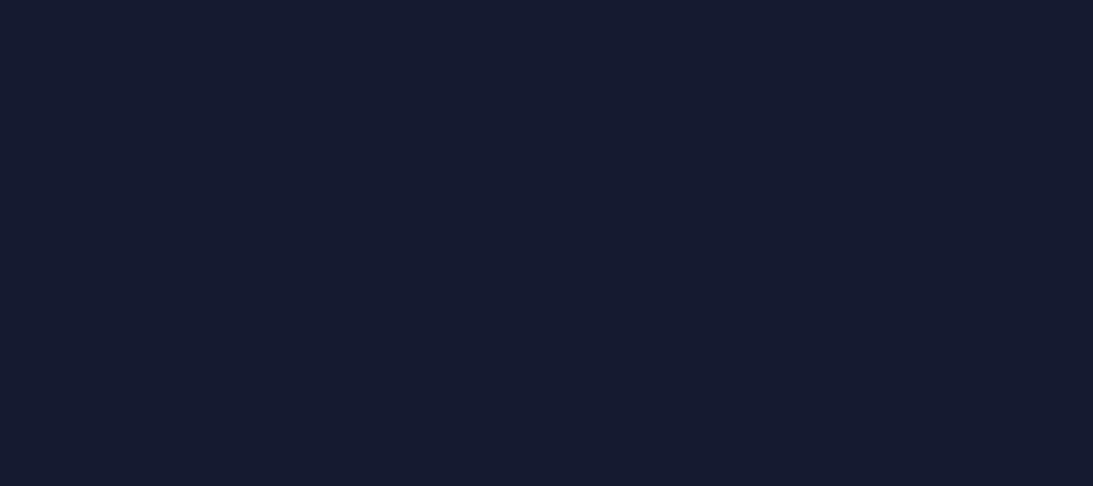 scroll, scrollTop: 0, scrollLeft: 0, axis: both 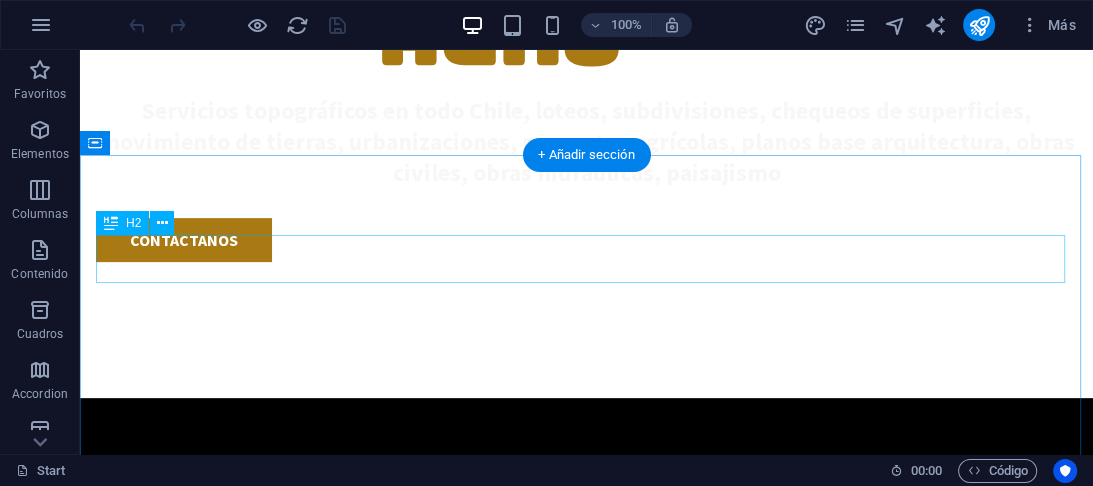 click on "Servicios de  Topografia" at bounding box center [586, 502] 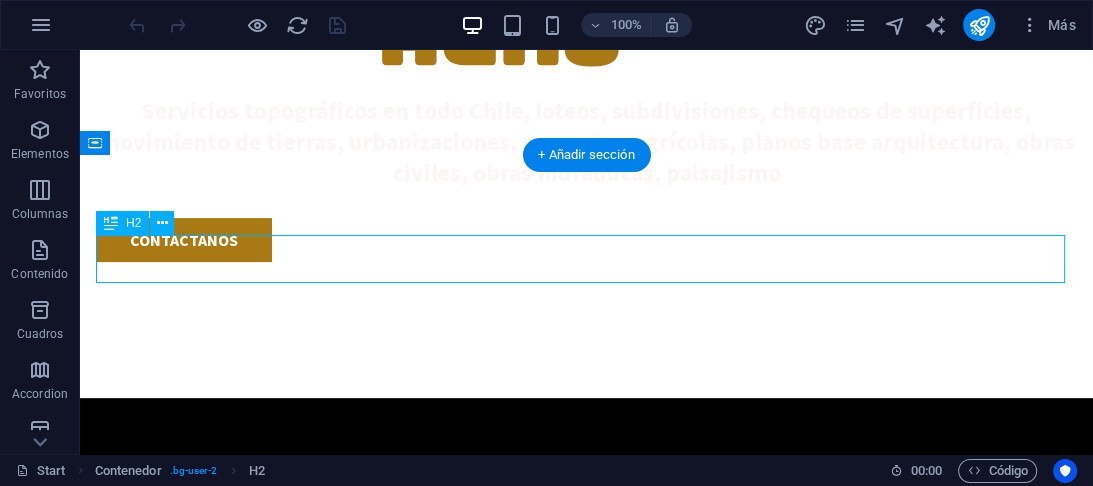 click on "Servicios de  Topografia" at bounding box center [586, 502] 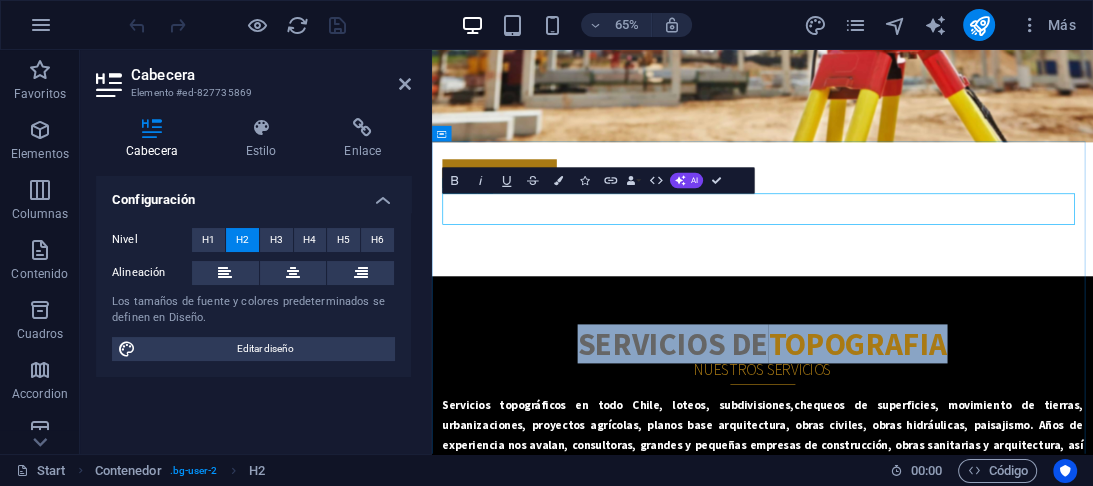click on "Servicios de  Topografia" at bounding box center [940, 502] 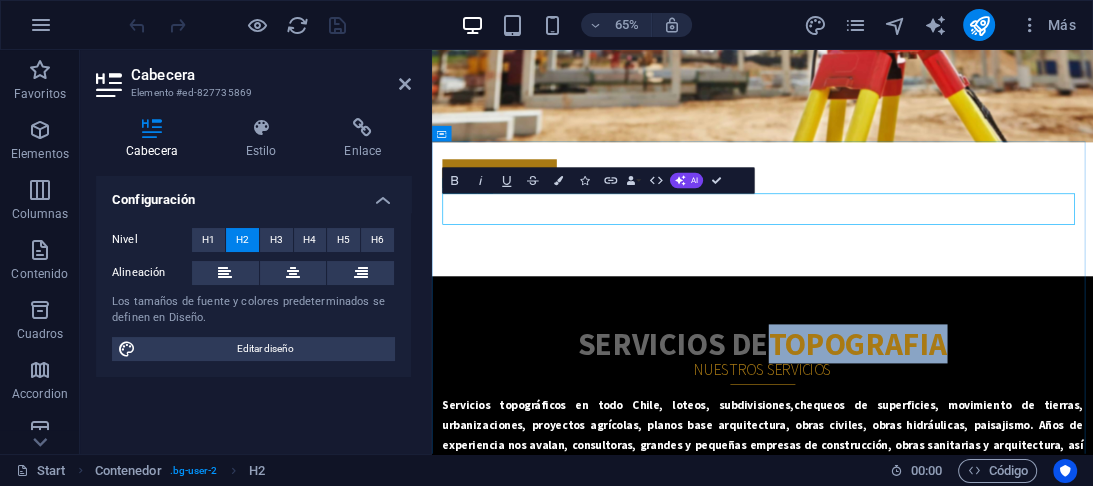 drag, startPoint x: 946, startPoint y: 290, endPoint x: 1257, endPoint y: 300, distance: 311.16074 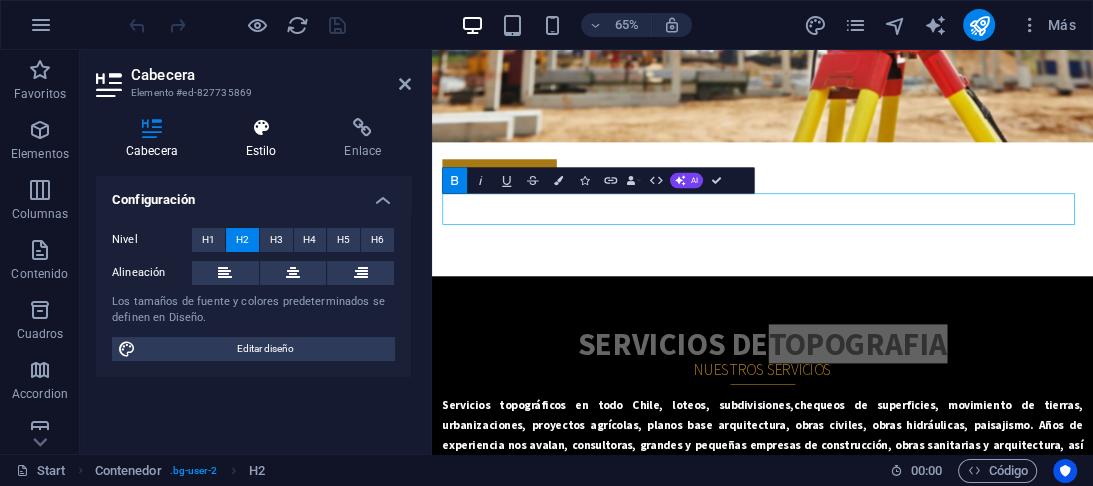 click at bounding box center [261, 128] 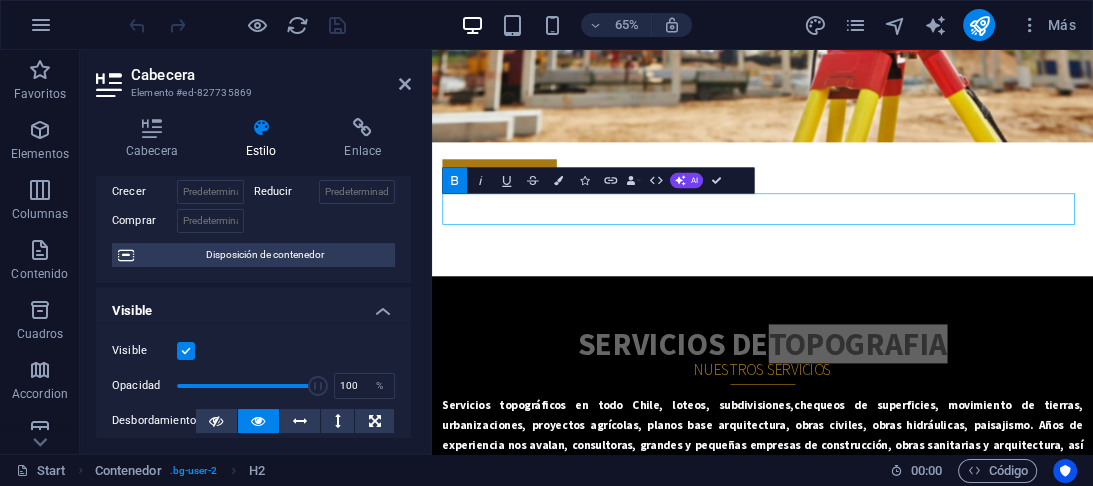 scroll, scrollTop: 0, scrollLeft: 0, axis: both 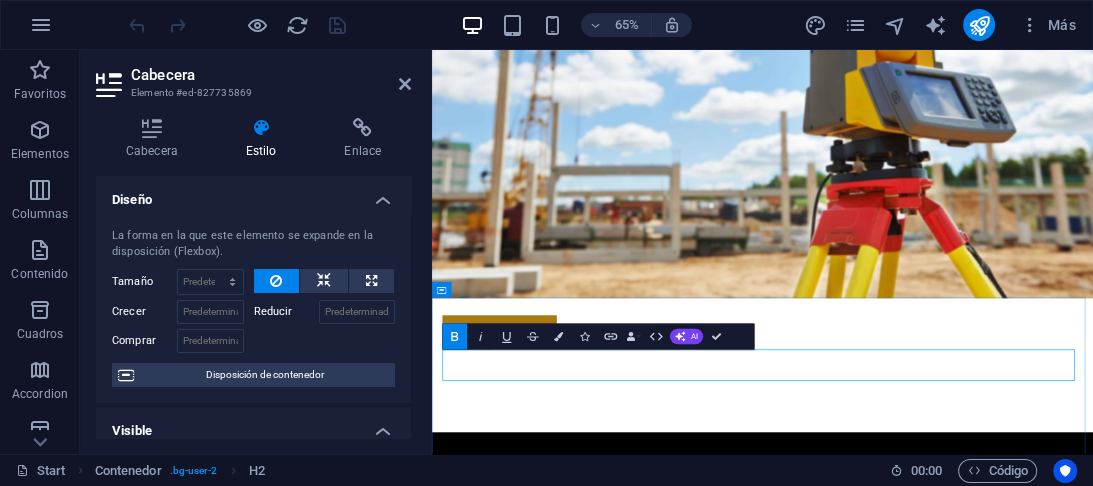 click on "Topografia" at bounding box center (1087, 742) 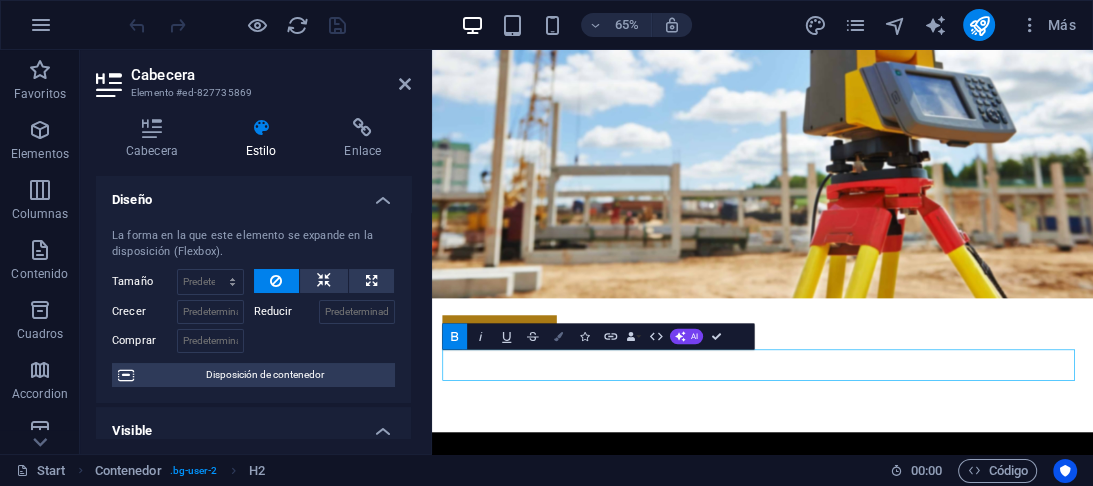 click at bounding box center [558, 336] 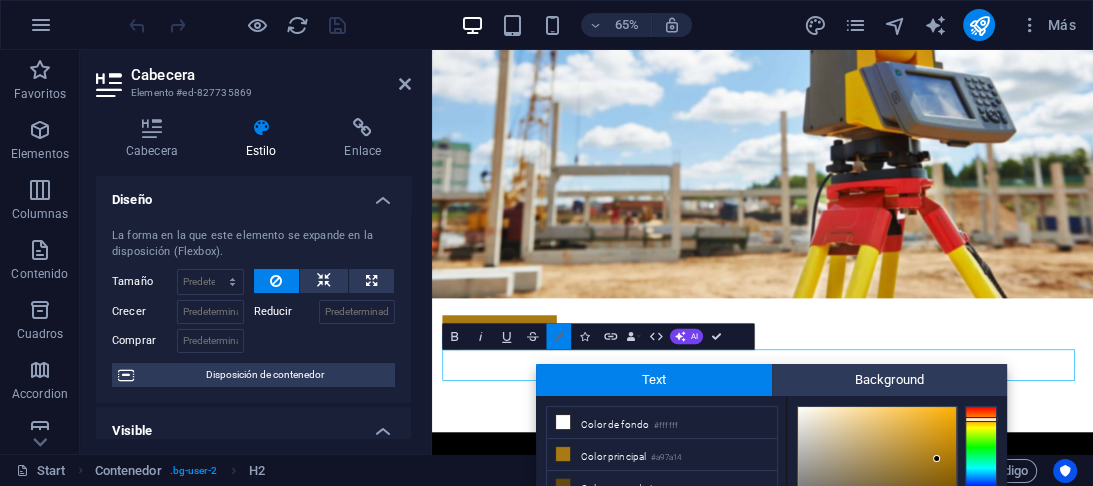 scroll, scrollTop: 158, scrollLeft: 0, axis: vertical 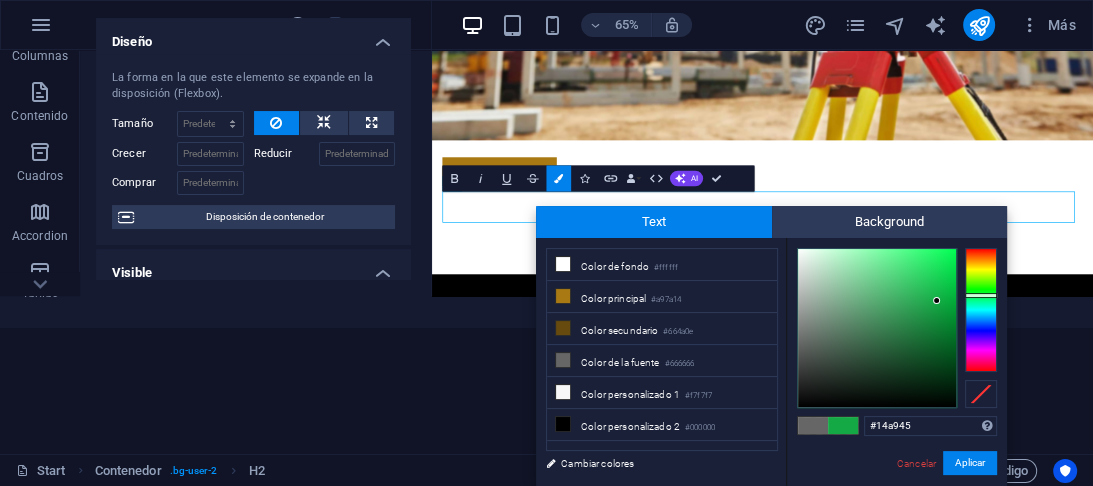 drag, startPoint x: 984, startPoint y: 280, endPoint x: 987, endPoint y: 295, distance: 15.297058 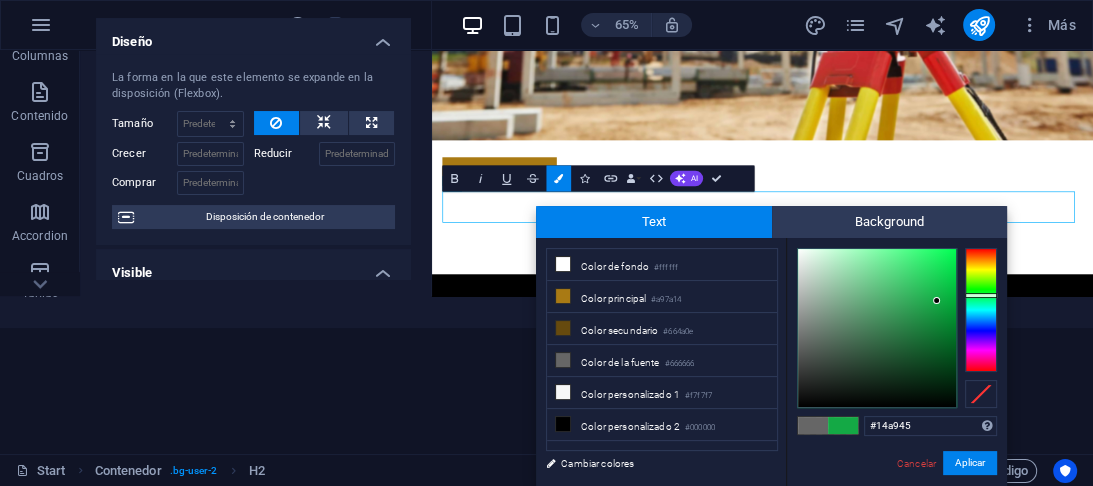 click at bounding box center (981, 310) 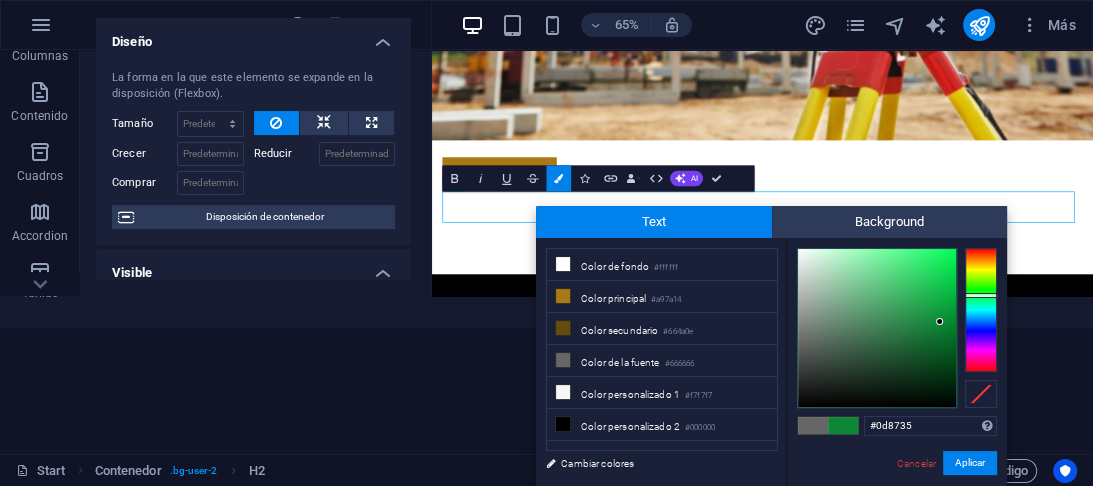 click at bounding box center (877, 328) 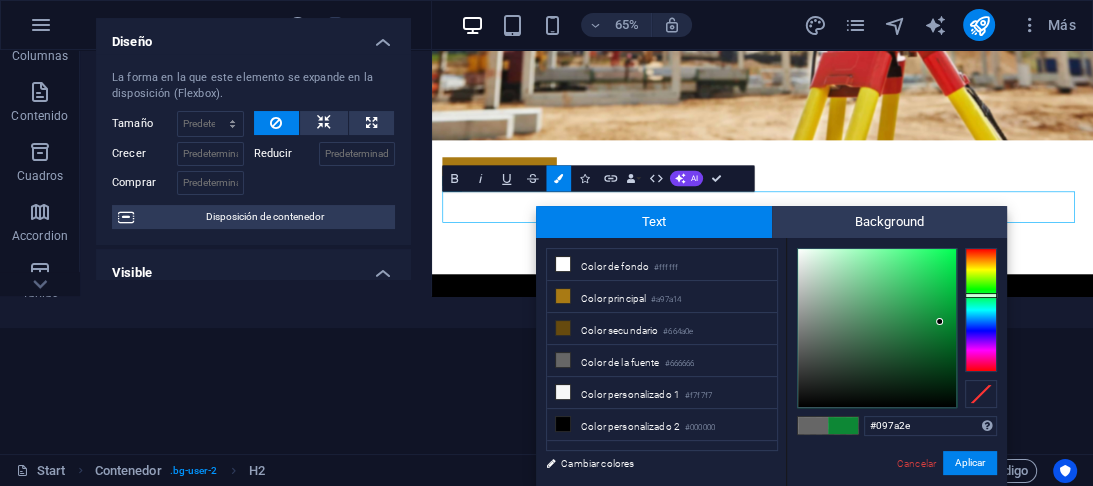 click at bounding box center (877, 328) 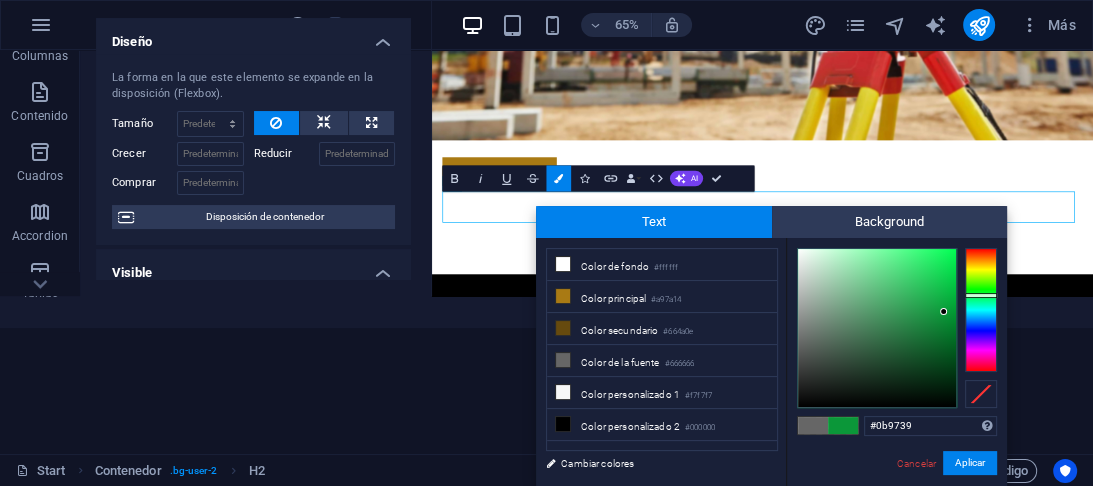 click at bounding box center (877, 328) 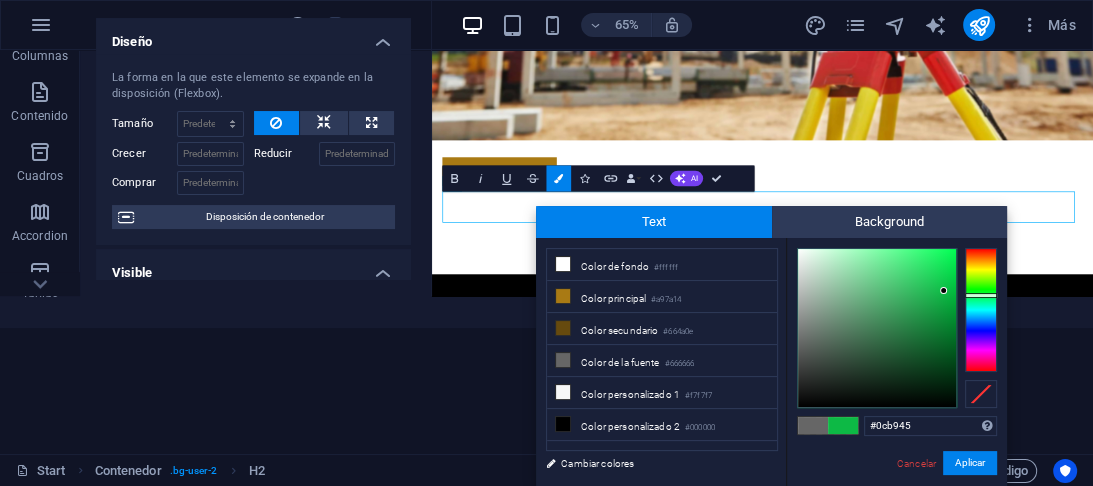 click at bounding box center [877, 328] 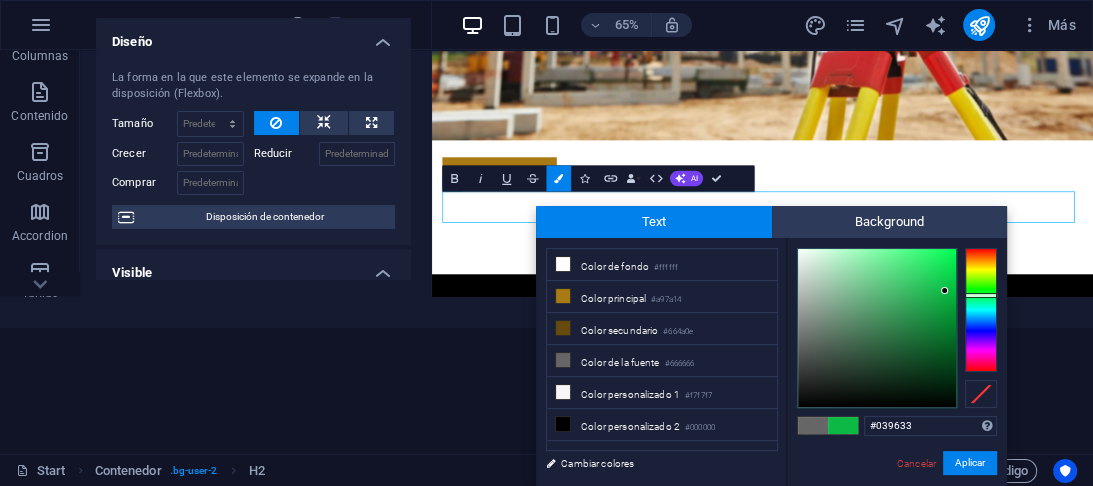 click at bounding box center [877, 328] 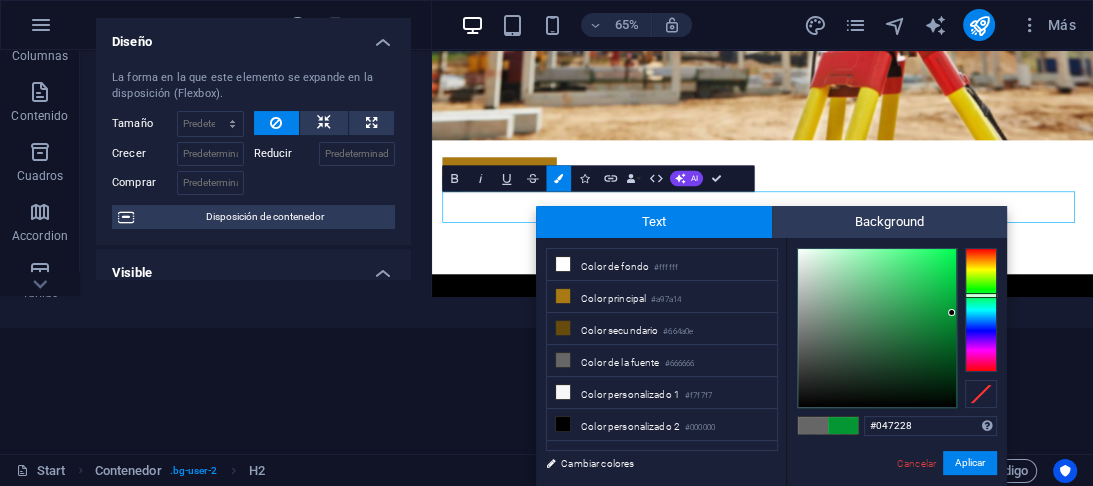 click at bounding box center (877, 328) 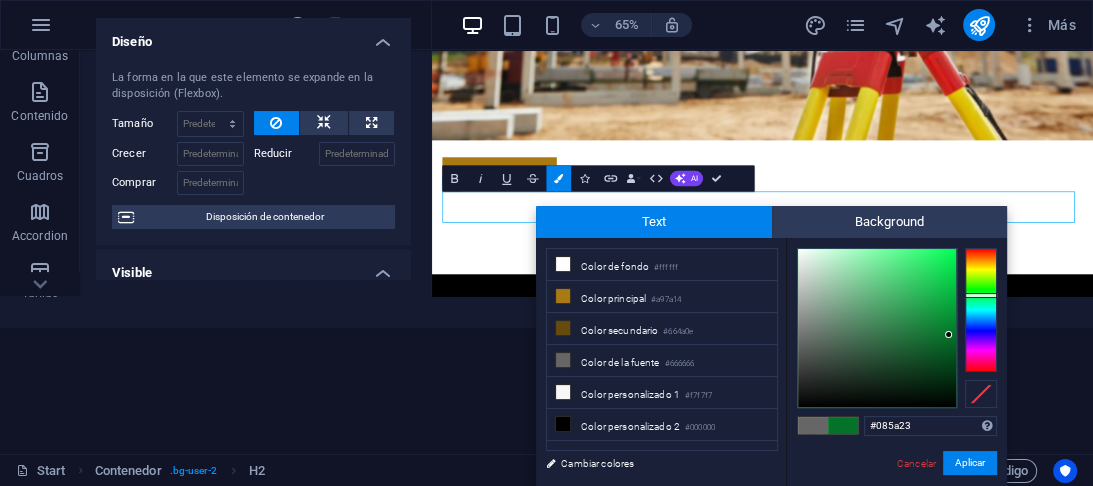 click at bounding box center (877, 328) 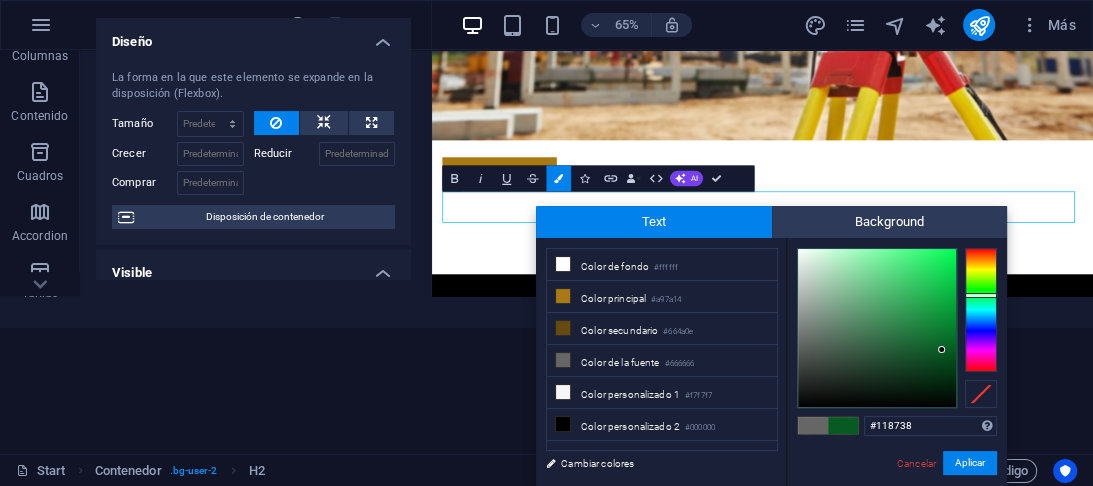 click at bounding box center [877, 328] 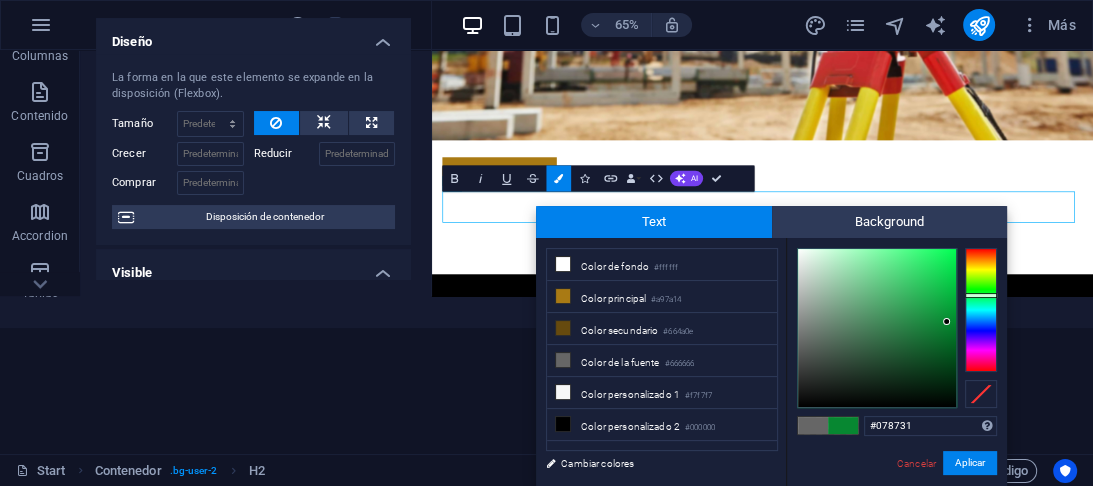 click at bounding box center [877, 328] 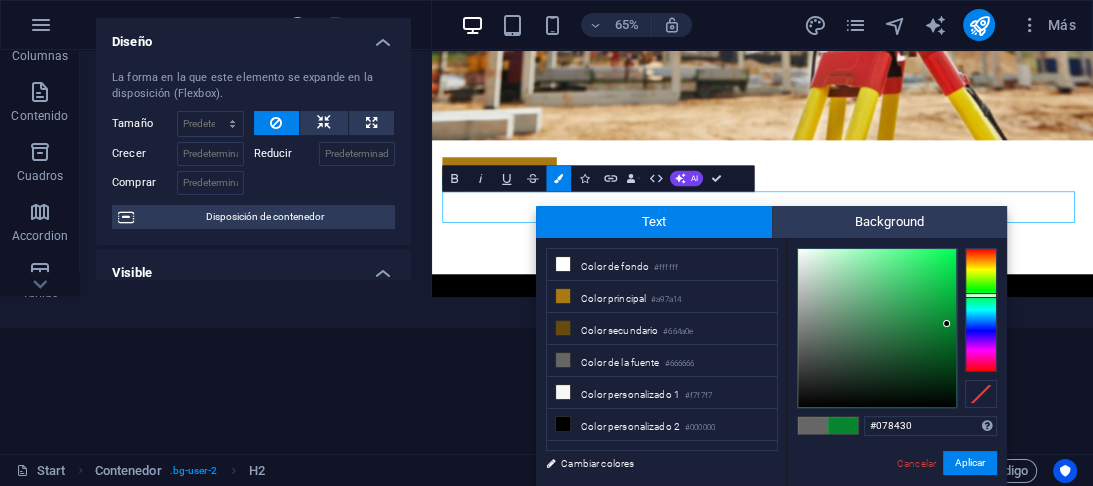 type on "#027729" 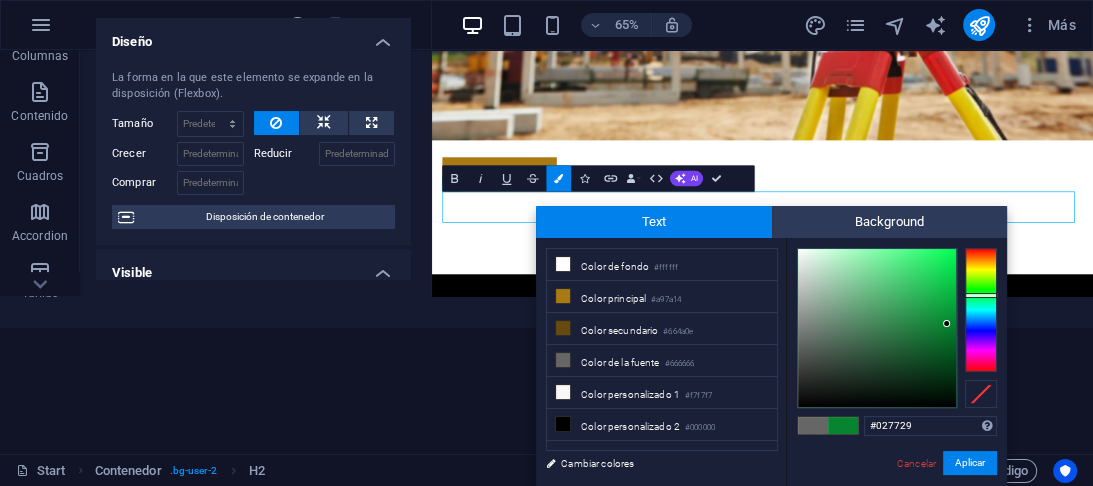 click at bounding box center [877, 328] 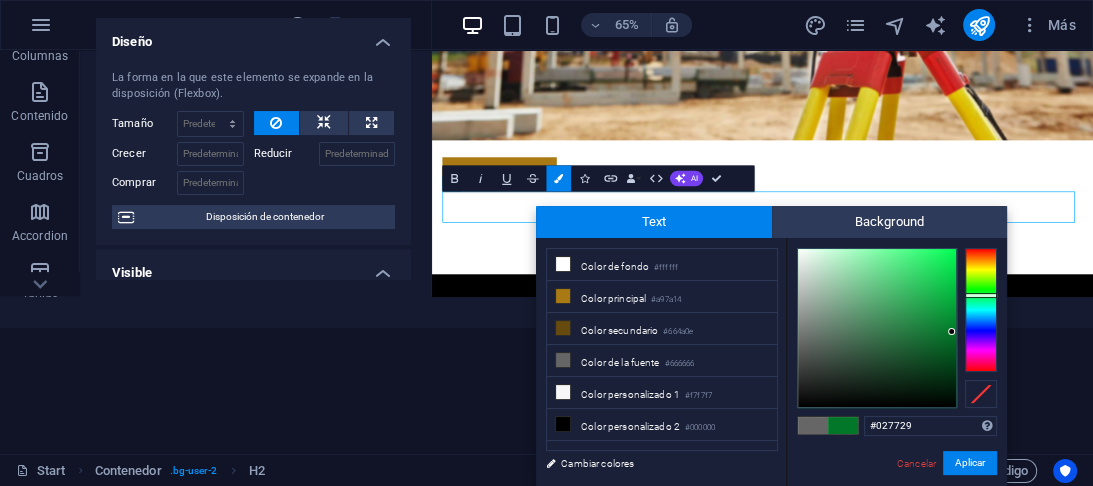drag, startPoint x: 900, startPoint y: 425, endPoint x: 848, endPoint y: 423, distance: 52.03845 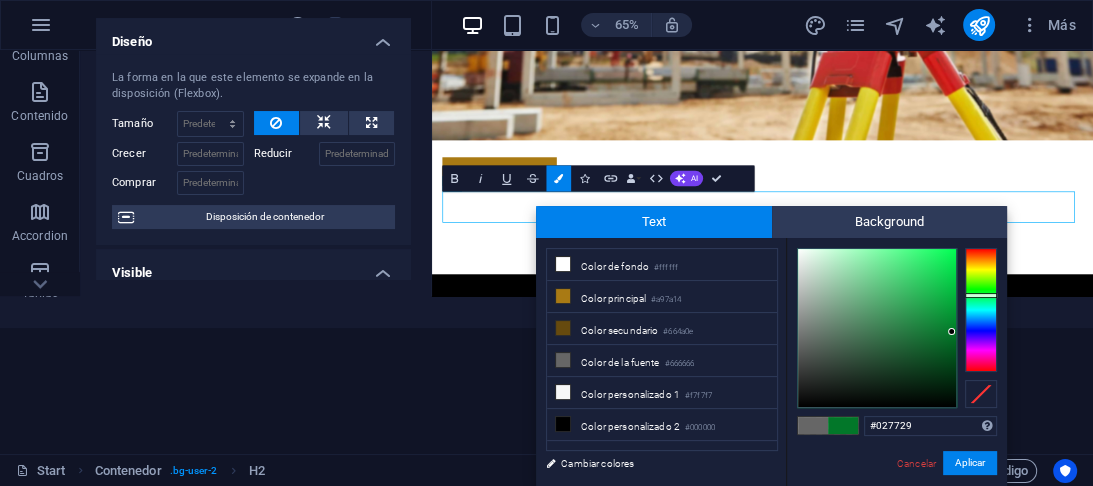 click on "Formatos soportados #0852ed rgb(8, 82, 237) rgba(8, 82, 237, 90%) hsv(221,97,93) hsl(221, 93%, 48%) Cancelar Aplicar" at bounding box center (896, 507) 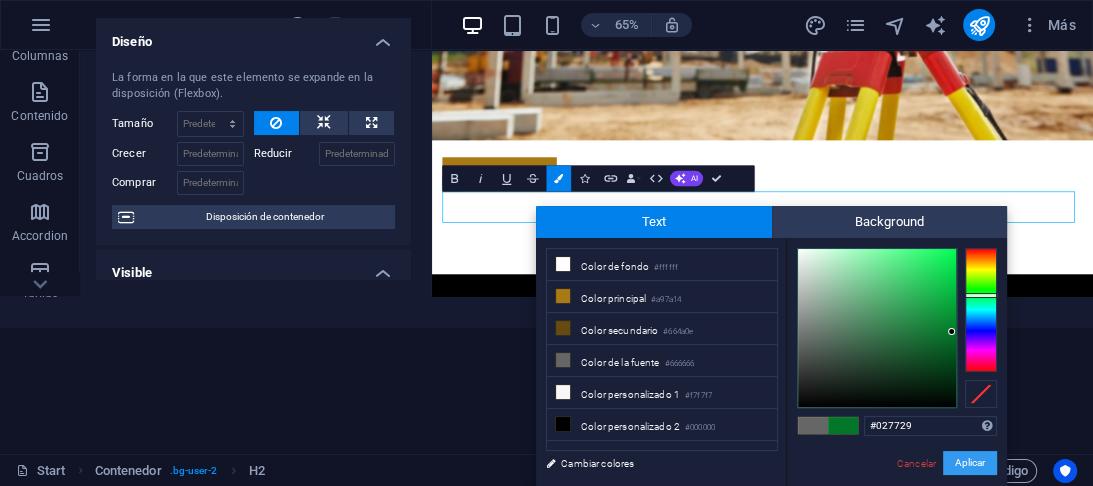 click on "Aplicar" at bounding box center (970, 463) 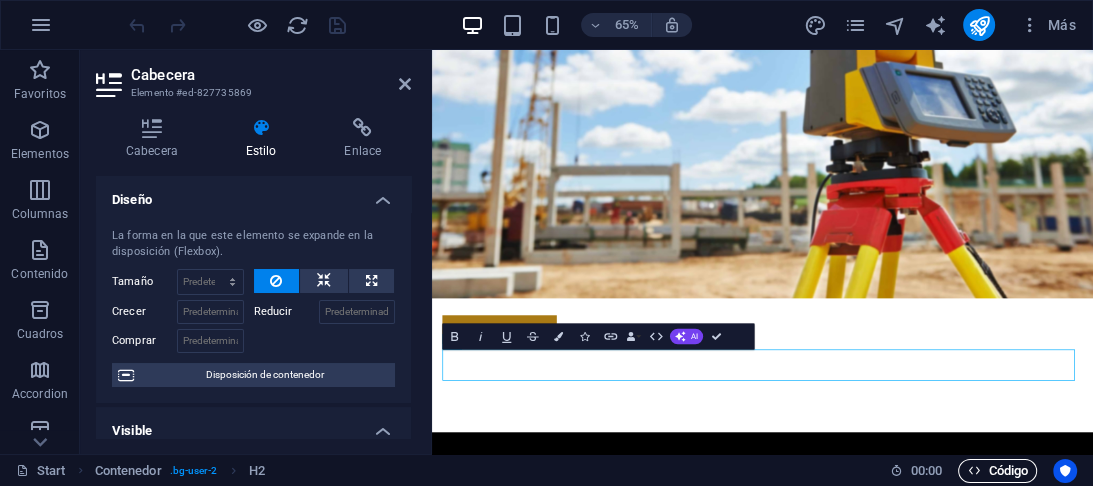scroll, scrollTop: 0, scrollLeft: 0, axis: both 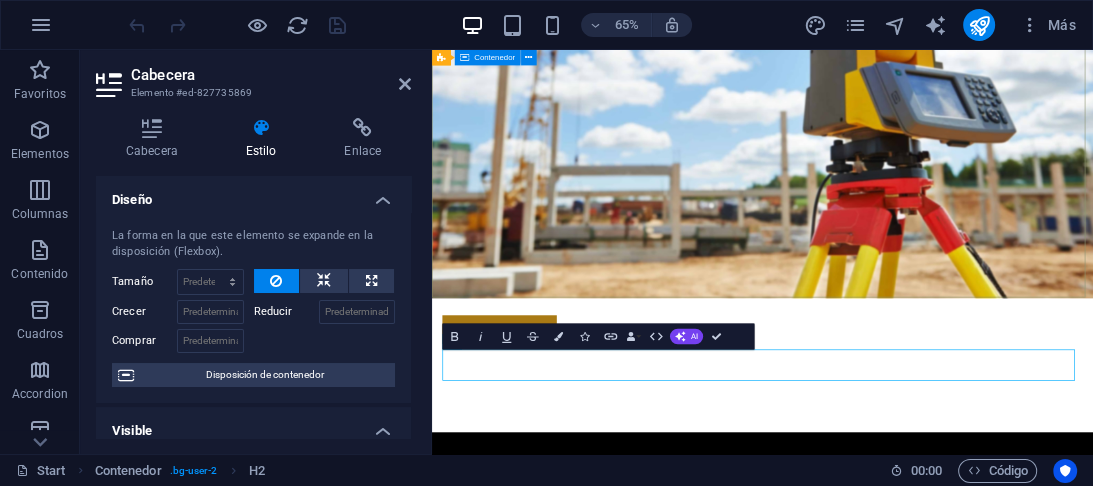 click on "AGRO TOP Servicios topográficos en todo Chile, loteos, subdivisiones, chequeos de superficies, movimiento de tierras, urbanizaciones, proyectos agrícolas, planos base arquitectura, obras civiles, obras hidráulicas, paisajismo CONTACTANOS Our Services" at bounding box center (940, 391) 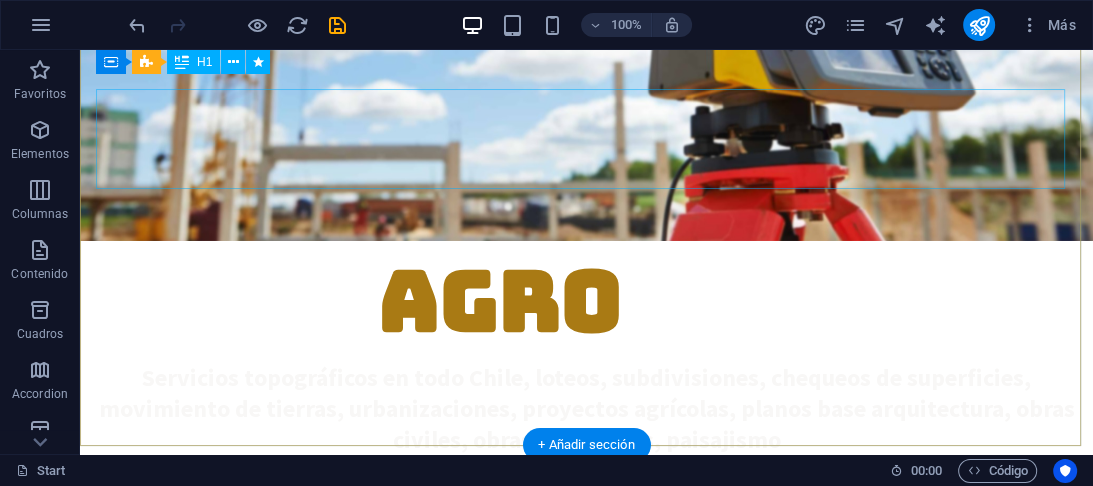 scroll, scrollTop: 167, scrollLeft: 0, axis: vertical 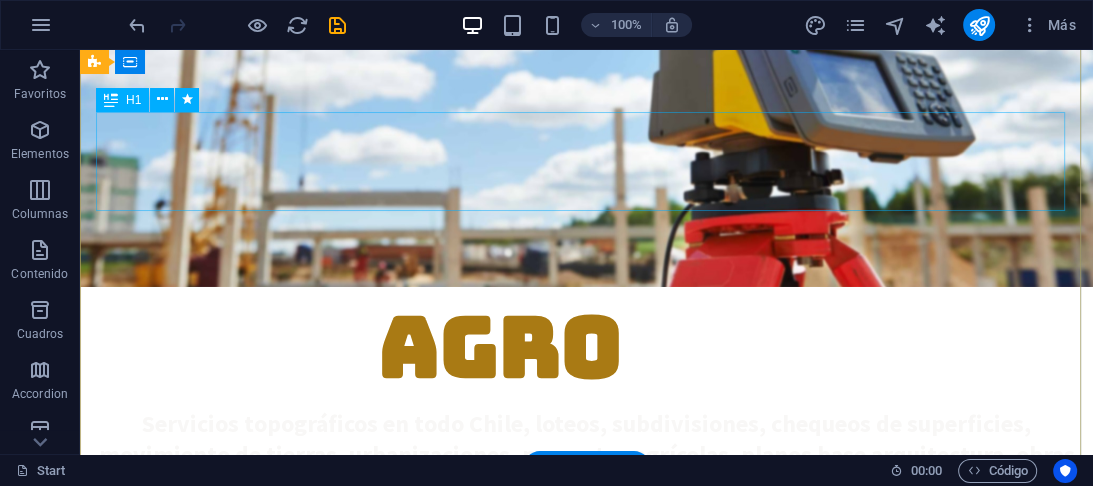 click on "AGRO TOP" at bounding box center (586, 348) 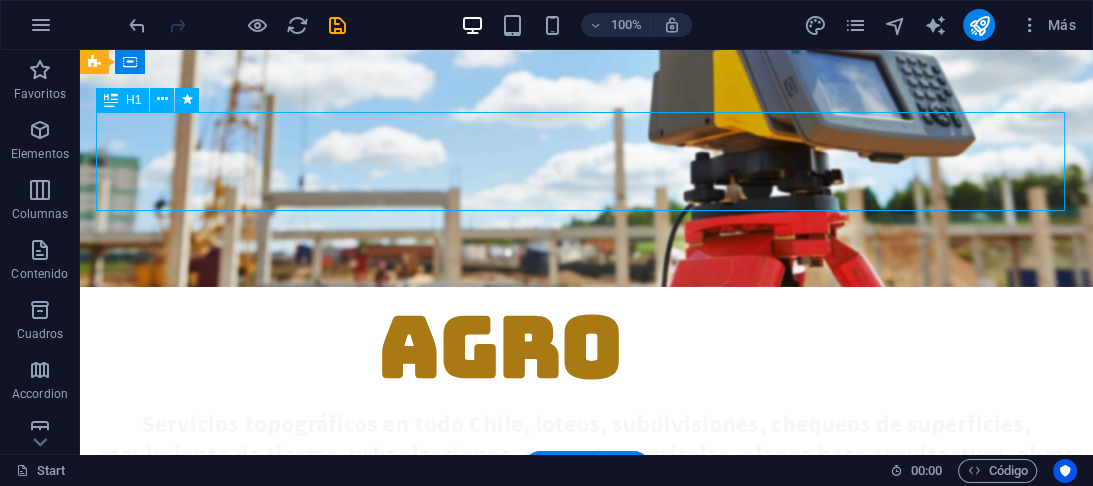 click on "AGRO TOP" at bounding box center [586, 348] 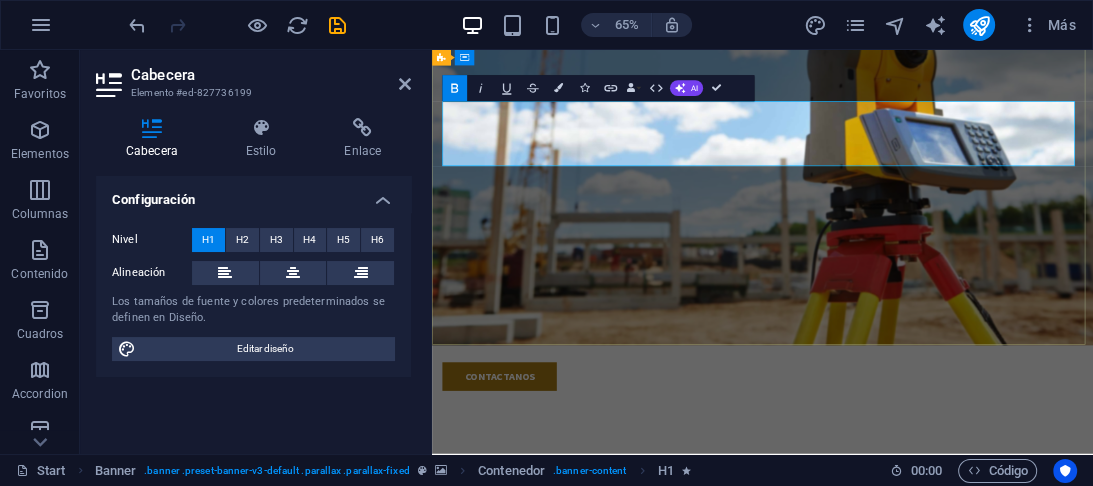 drag, startPoint x: 829, startPoint y: 174, endPoint x: 838, endPoint y: 179, distance: 10.29563 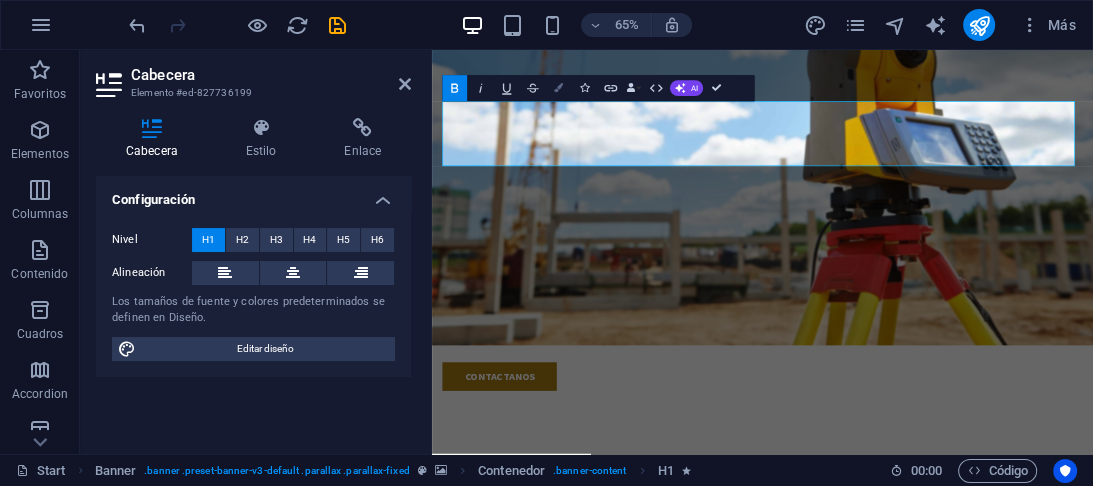 click at bounding box center (558, 88) 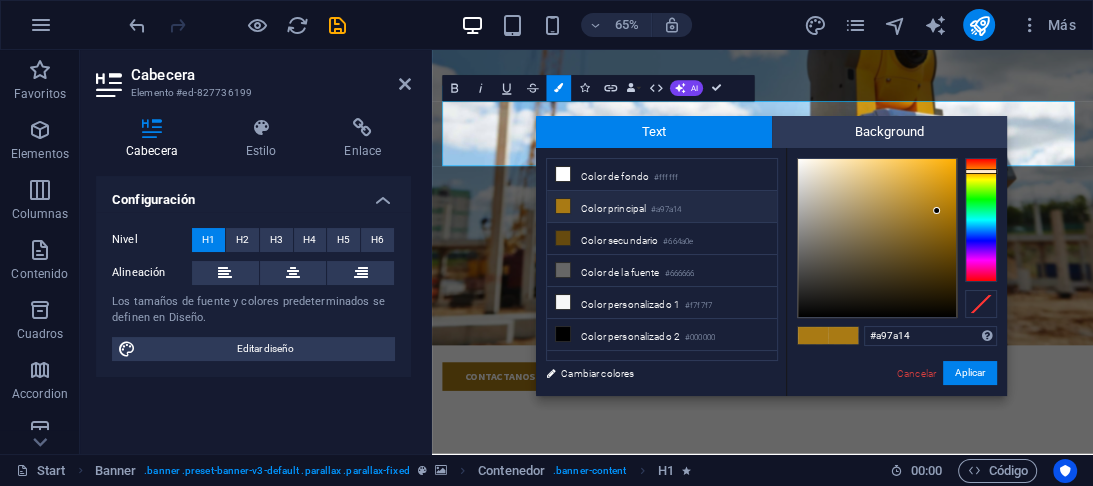 drag, startPoint x: 916, startPoint y: 335, endPoint x: 842, endPoint y: 329, distance: 74.24284 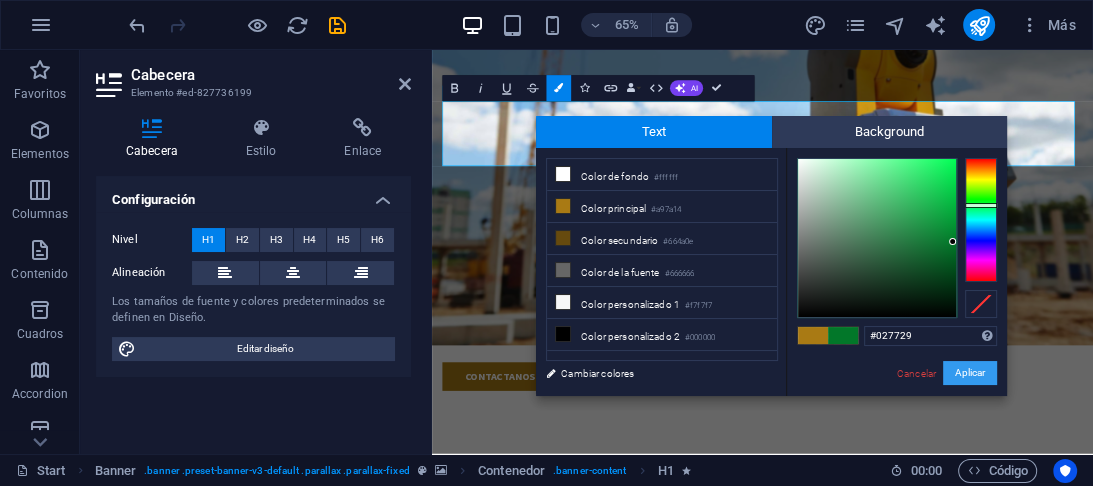 click on "Aplicar" at bounding box center [970, 373] 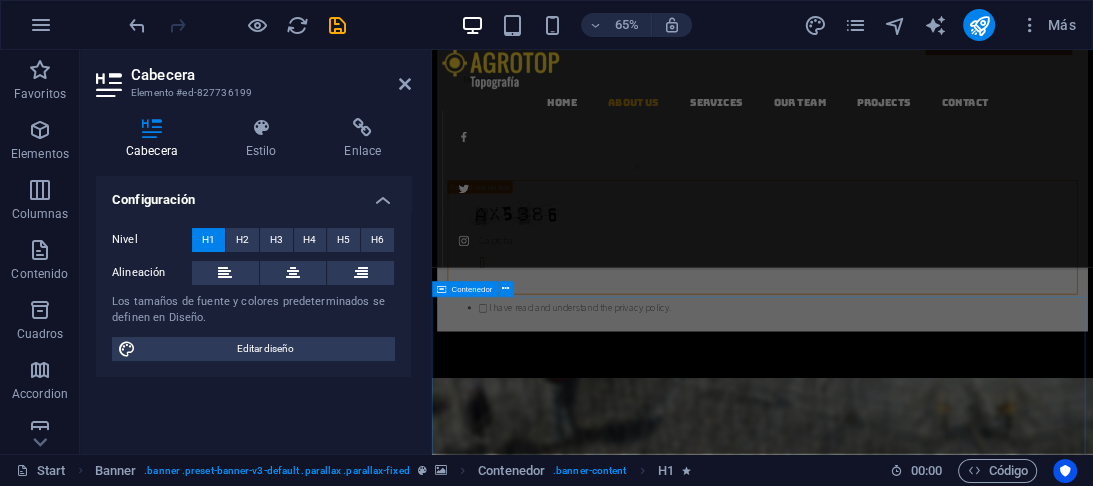 scroll, scrollTop: 1920, scrollLeft: 0, axis: vertical 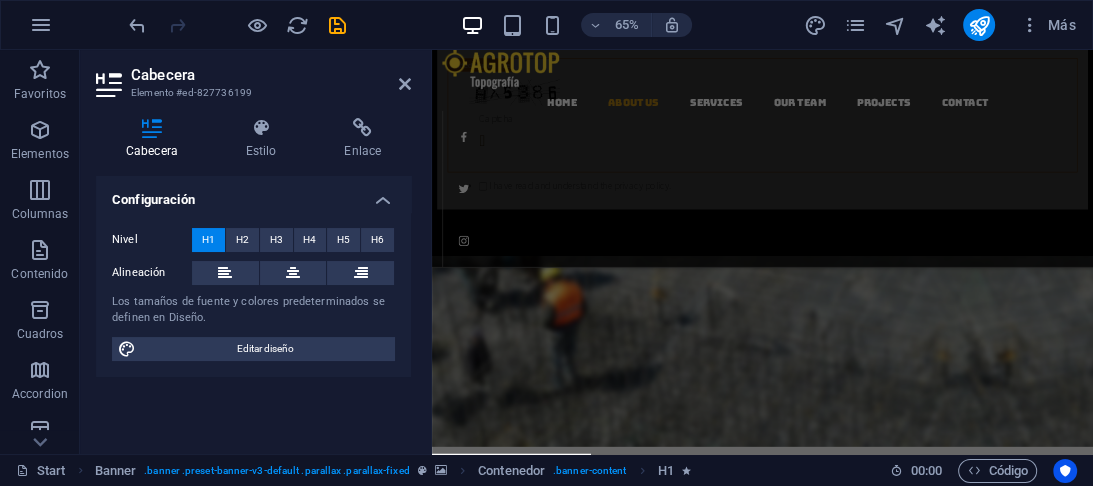 click at bounding box center (940, 678) 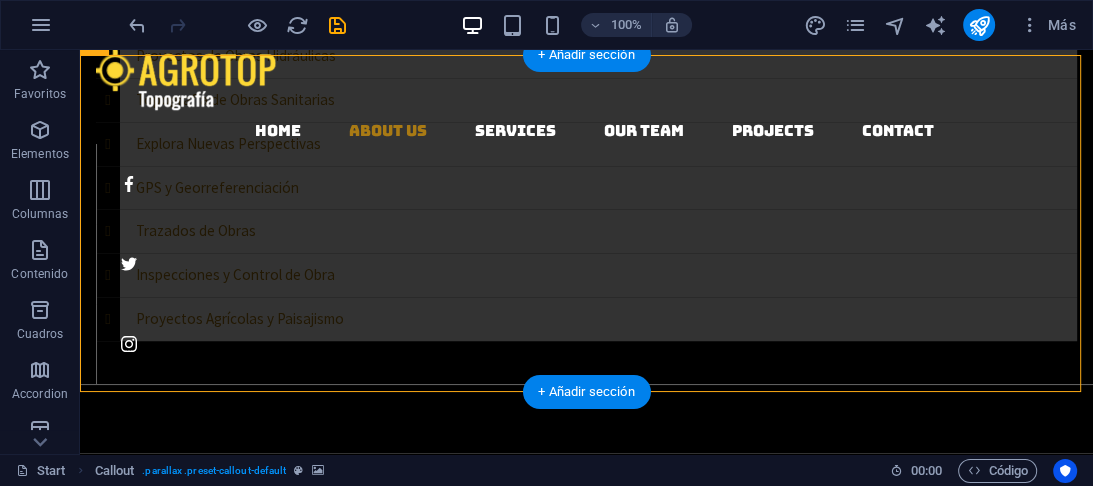 scroll, scrollTop: 1812, scrollLeft: 0, axis: vertical 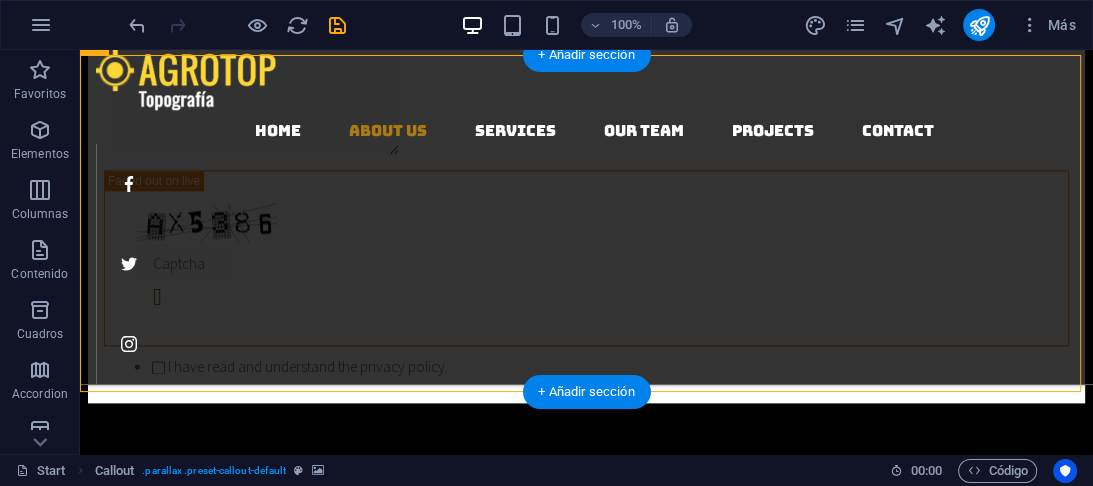 click on "Contact us" at bounding box center [586, 1097] 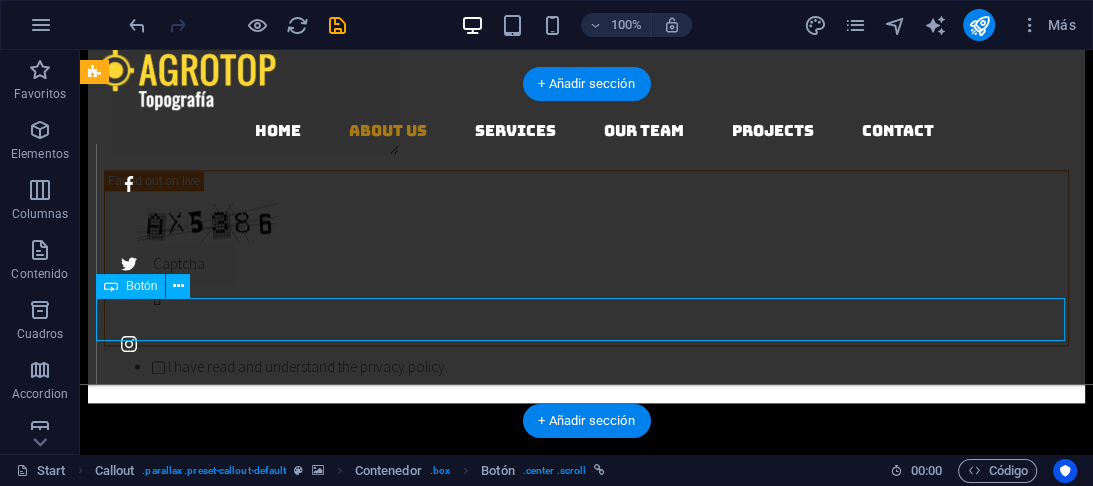 click on "Contact us" at bounding box center (586, 1097) 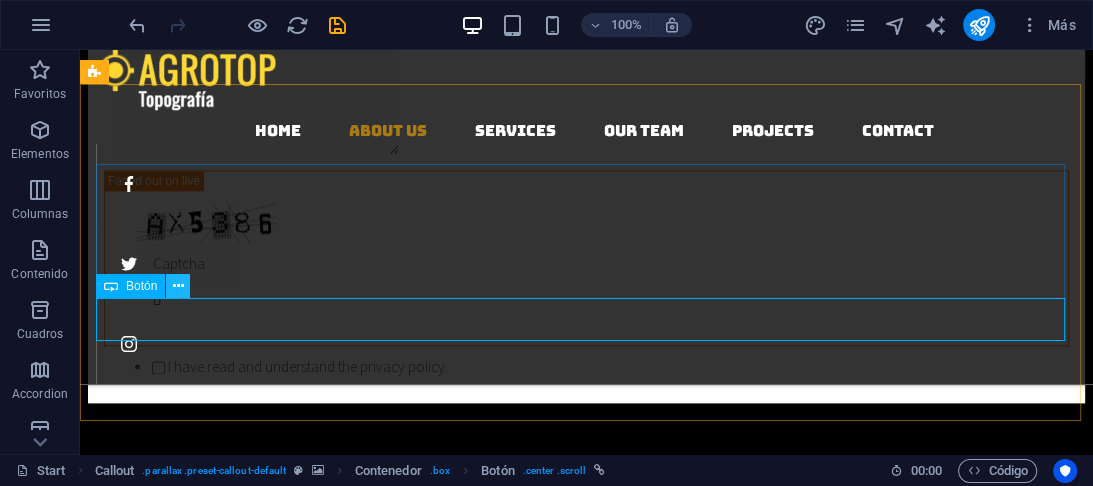 click at bounding box center (178, 286) 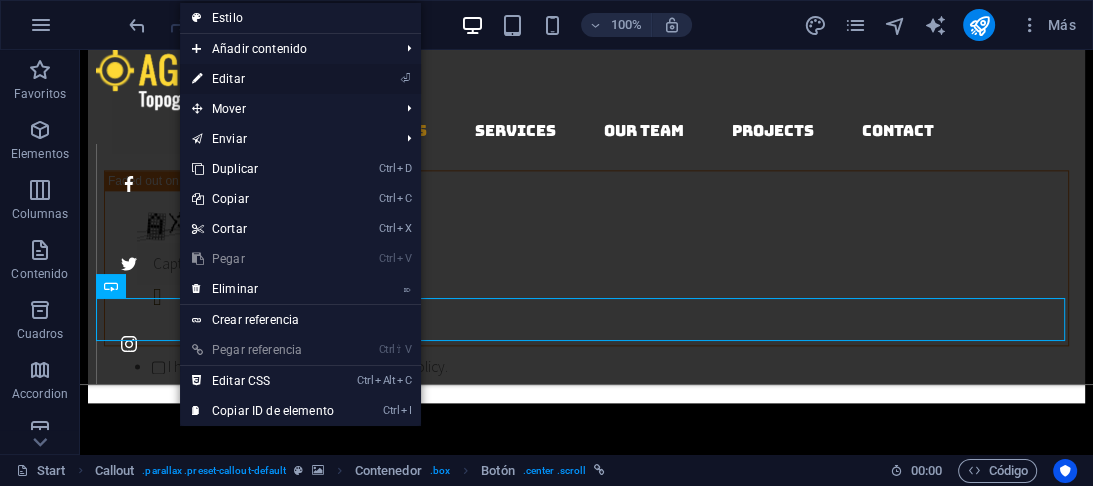 click on "⏎  Editar" at bounding box center [263, 79] 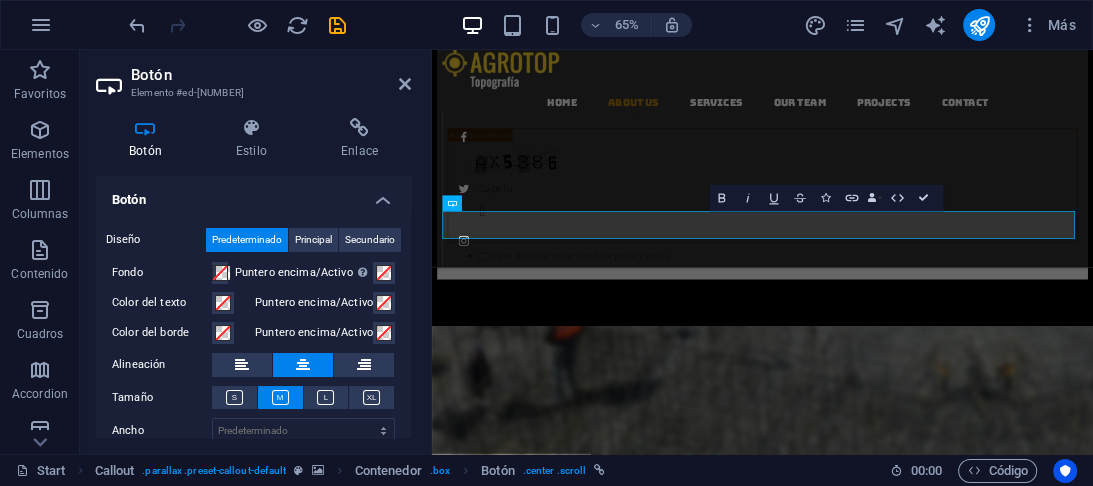 scroll, scrollTop: 1847, scrollLeft: 0, axis: vertical 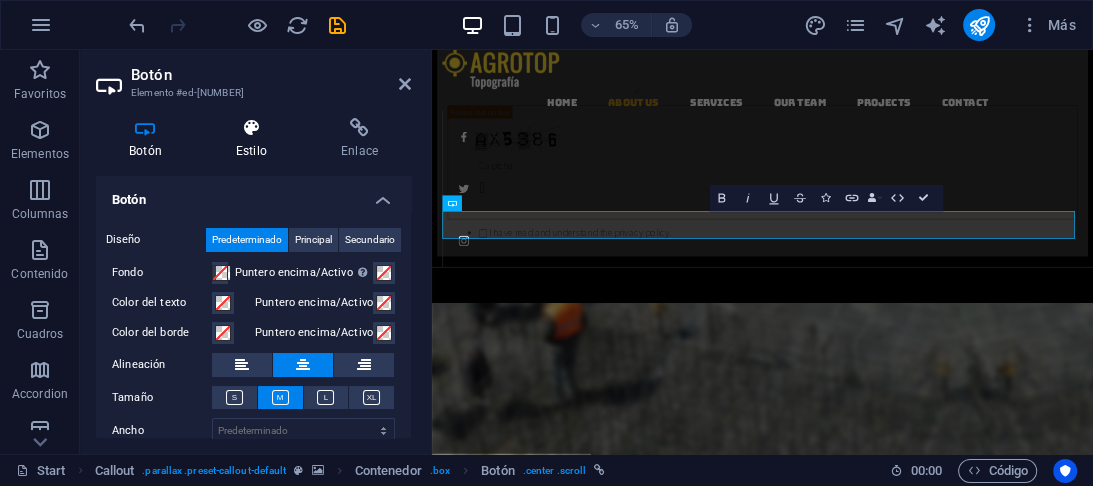 click at bounding box center [251, 128] 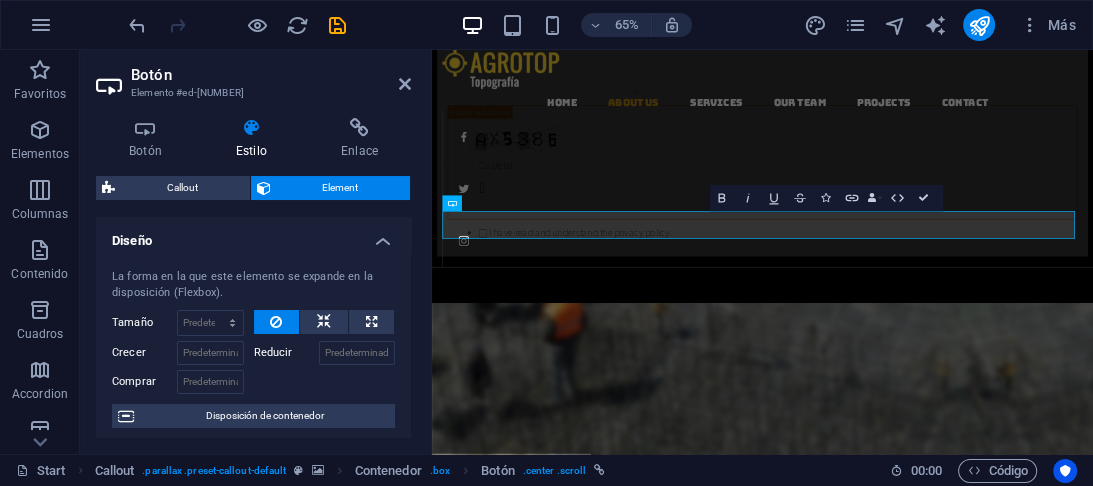 scroll, scrollTop: 0, scrollLeft: 0, axis: both 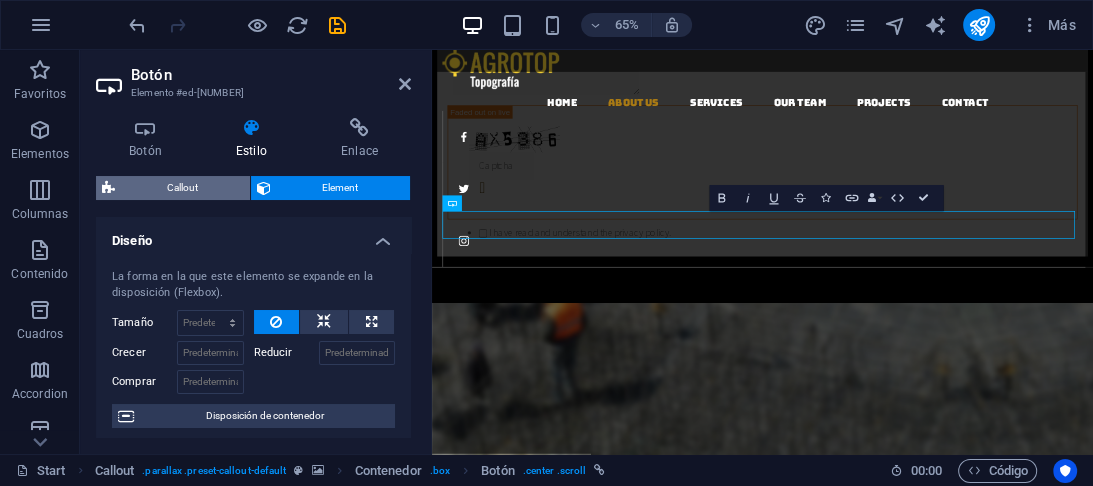 click on "Callout" at bounding box center (182, 188) 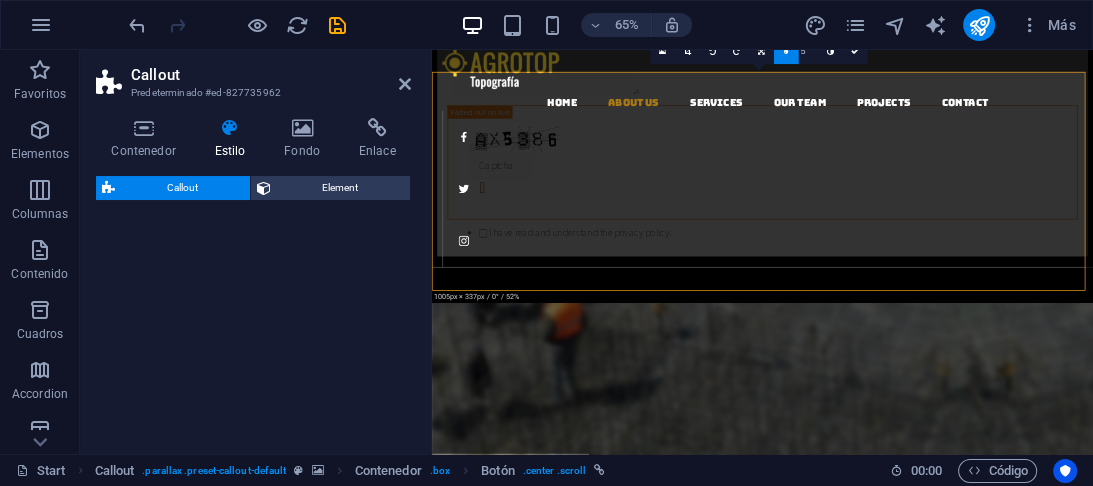 select on "%" 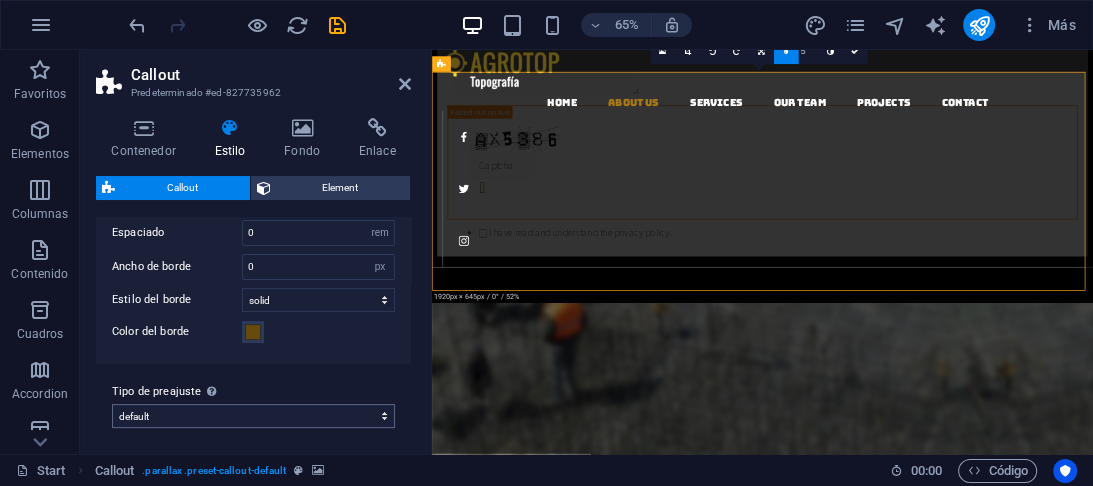 scroll, scrollTop: 459, scrollLeft: 0, axis: vertical 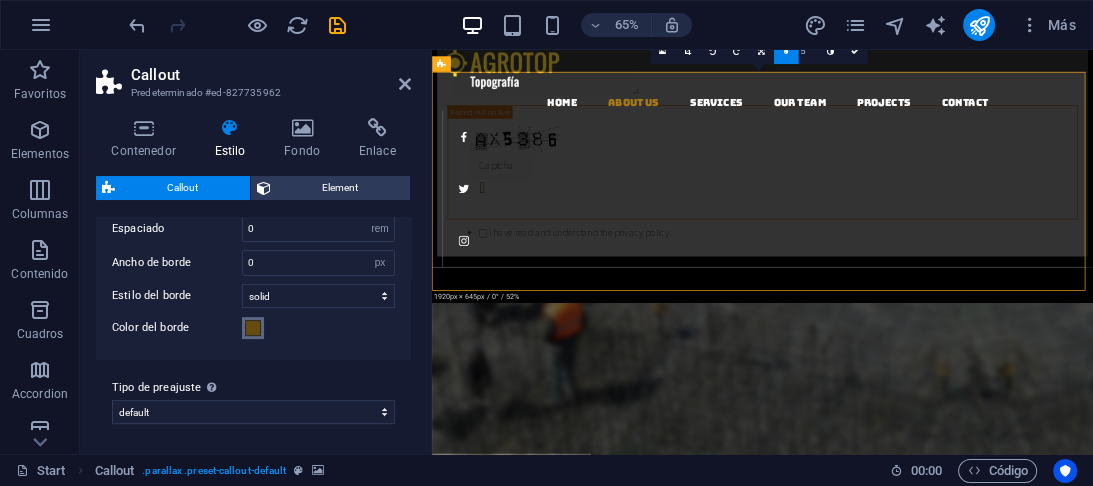 click at bounding box center [253, 328] 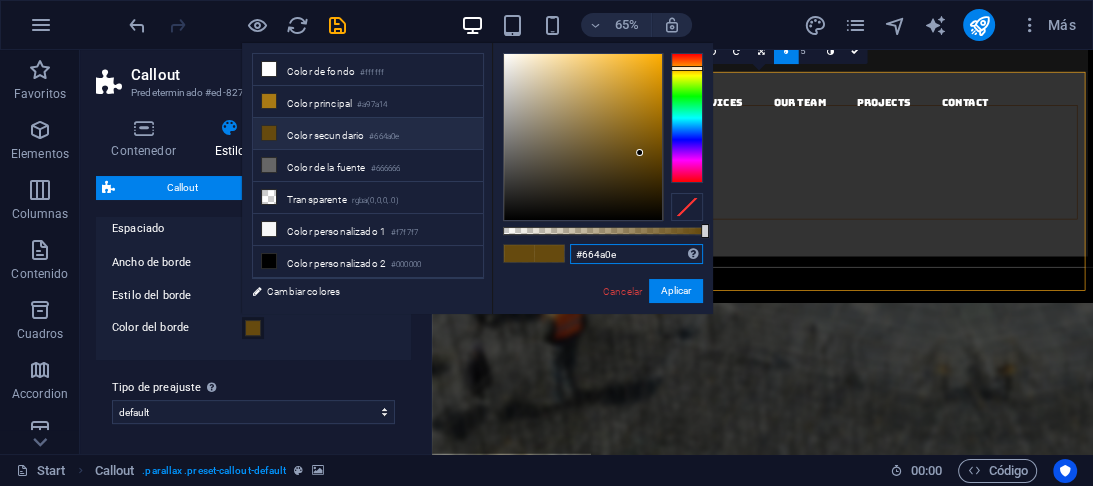 drag, startPoint x: 625, startPoint y: 252, endPoint x: 557, endPoint y: 252, distance: 68 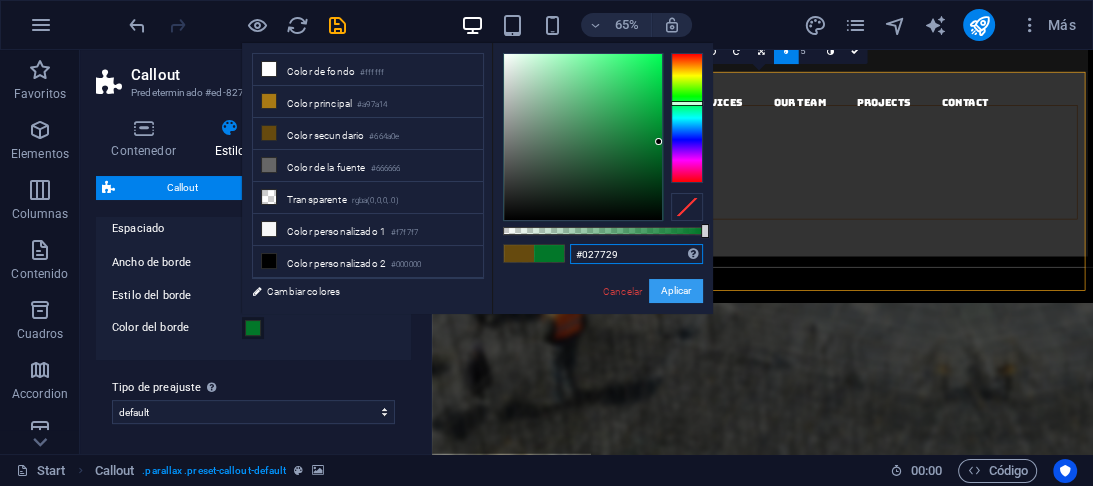 type on "#027729" 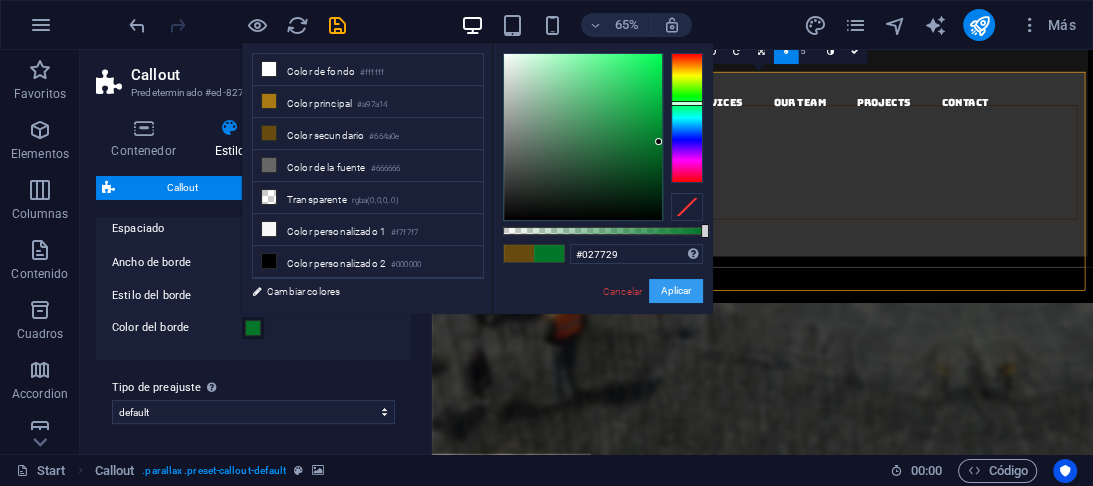 click on "Aplicar" at bounding box center (676, 291) 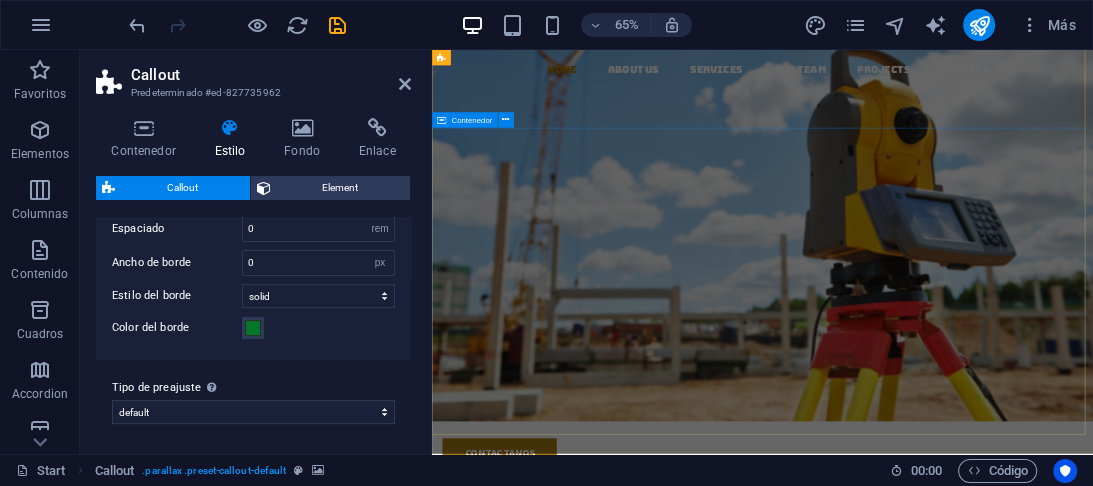 scroll, scrollTop: 80, scrollLeft: 0, axis: vertical 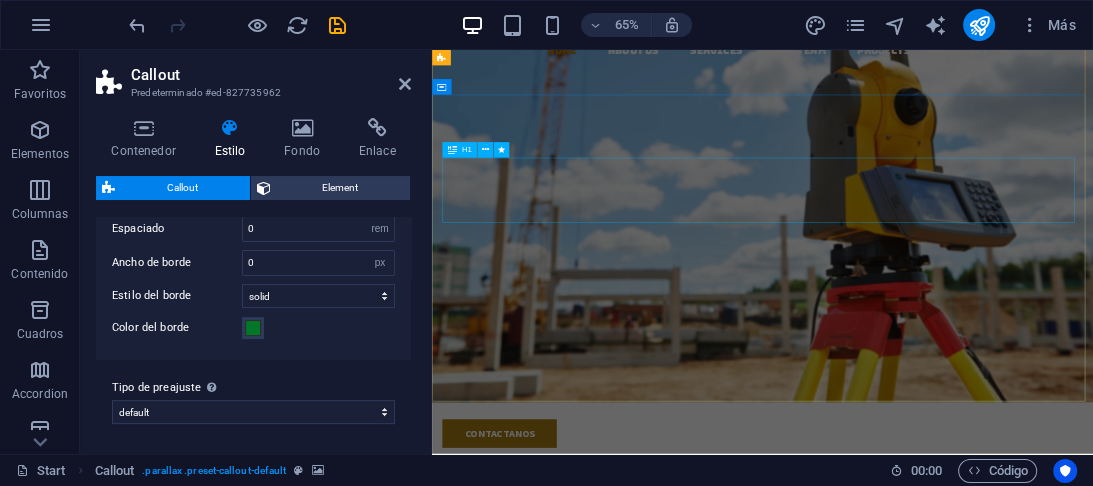 click on "AGRO TOP" at bounding box center (940, 435) 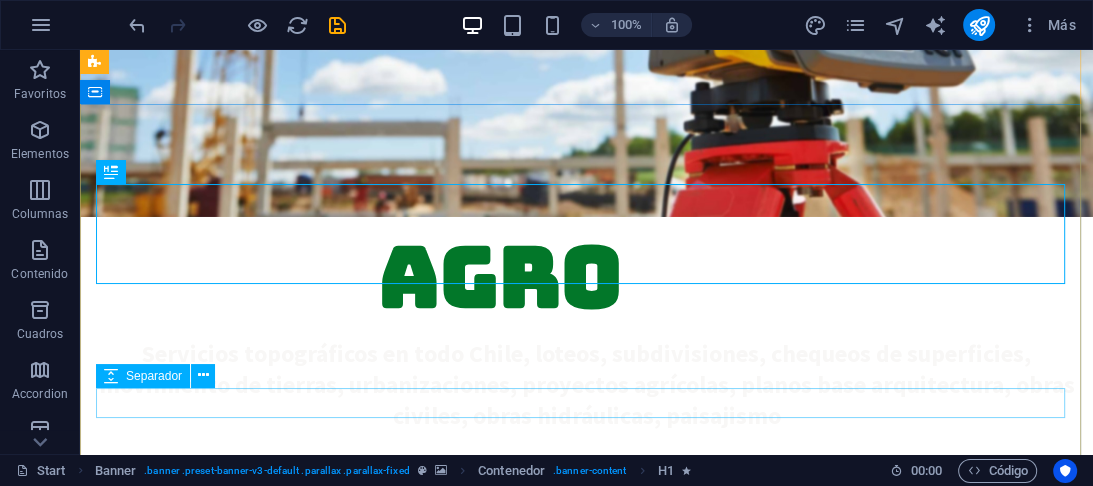 scroll, scrollTop: 320, scrollLeft: 0, axis: vertical 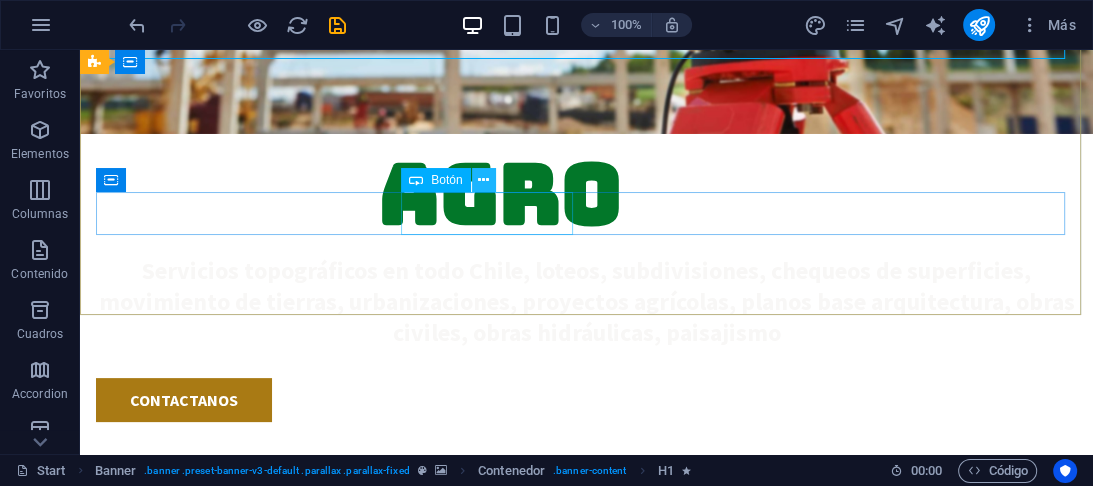 click at bounding box center [483, 180] 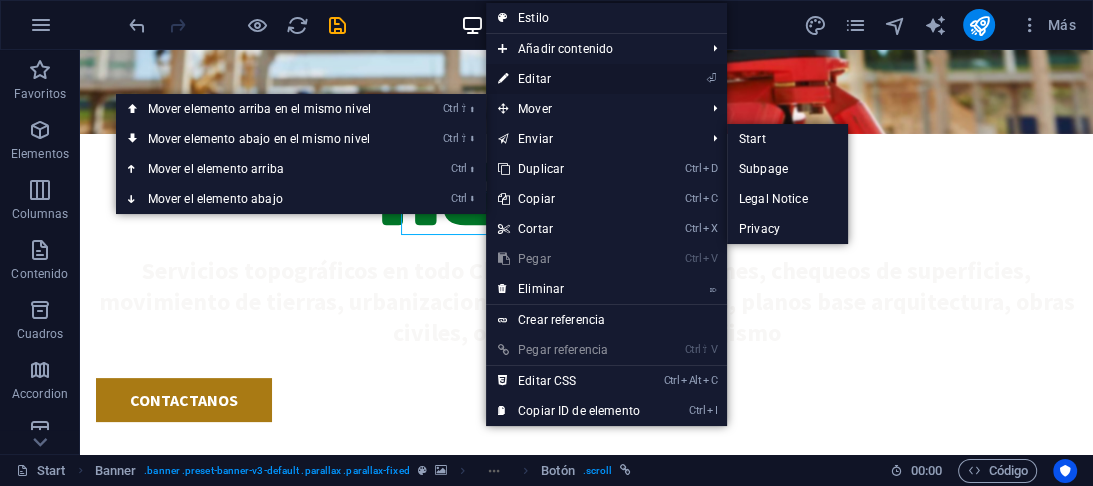 click on "⏎  Editar" at bounding box center (569, 79) 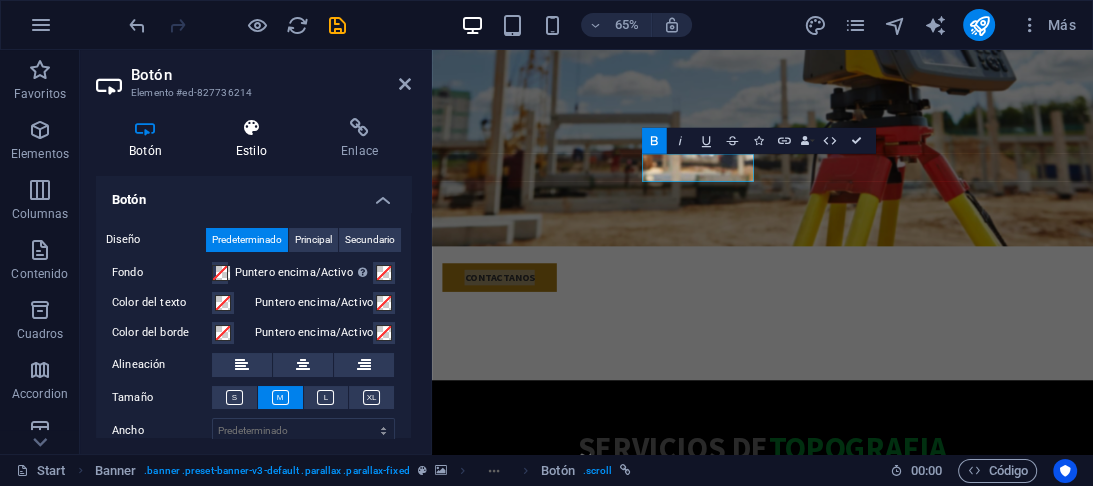 click at bounding box center (251, 128) 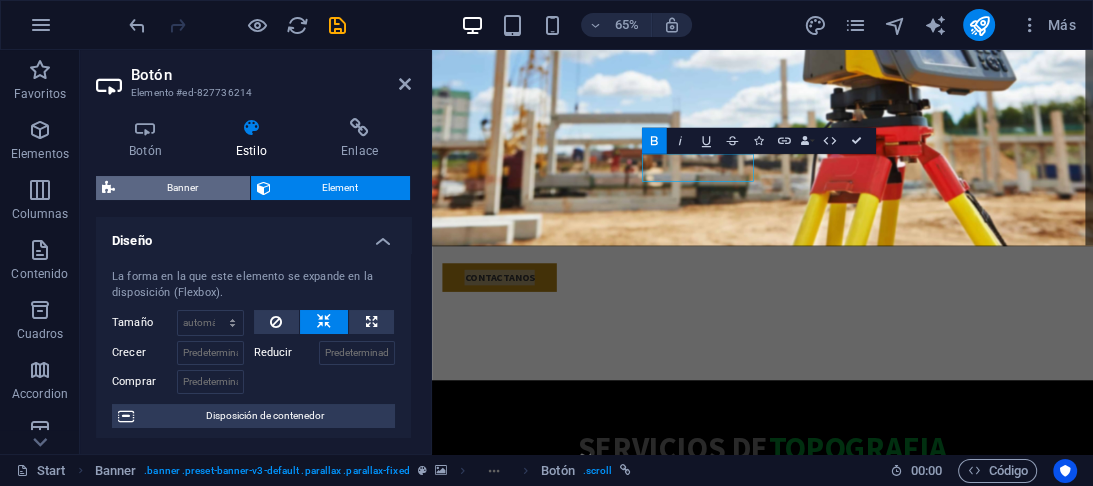 click on "Banner" at bounding box center [182, 188] 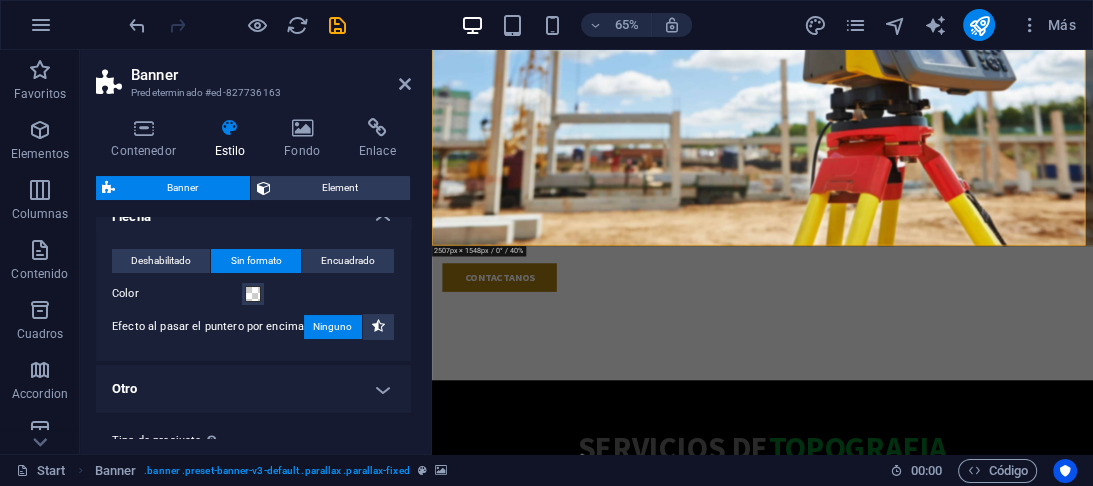 scroll, scrollTop: 0, scrollLeft: 0, axis: both 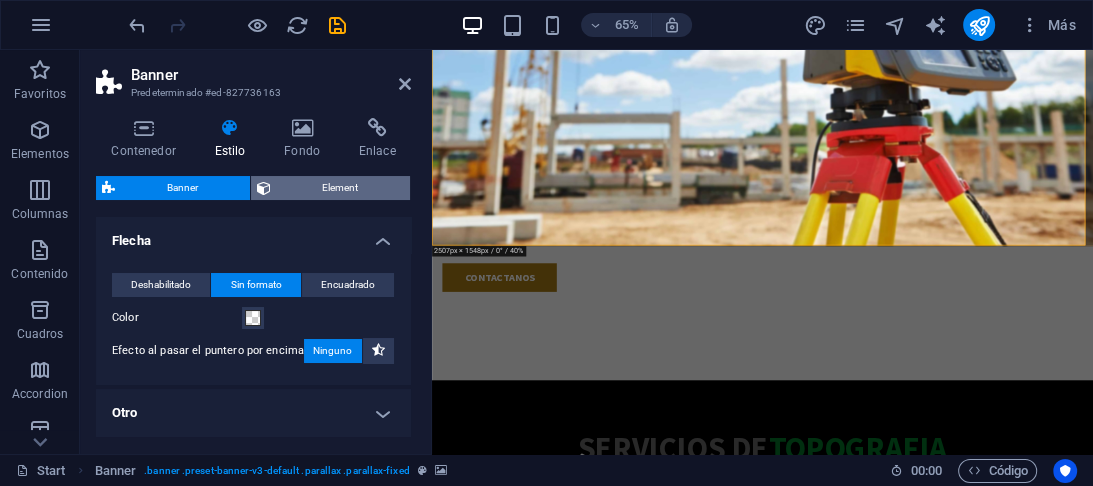 click on "Element" at bounding box center (341, 188) 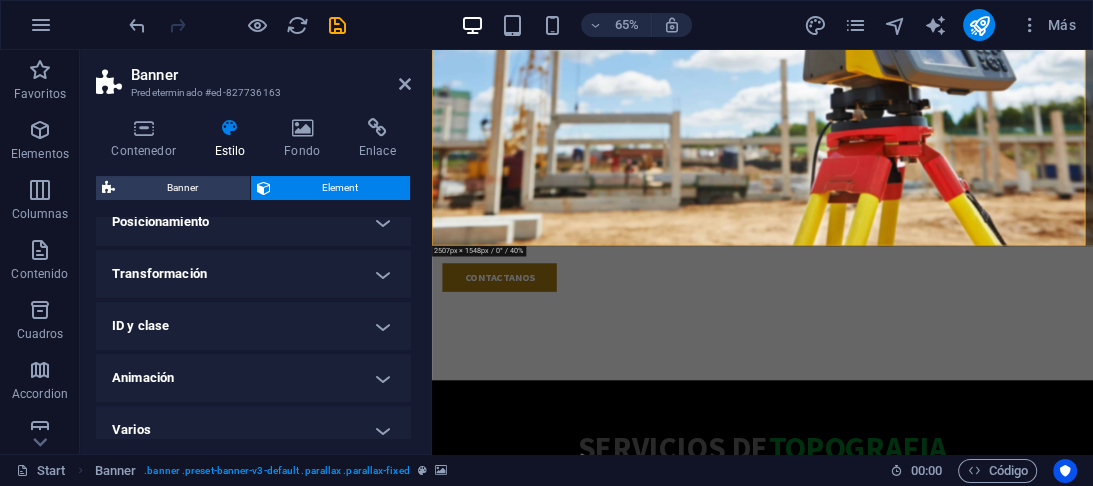 scroll, scrollTop: 410, scrollLeft: 0, axis: vertical 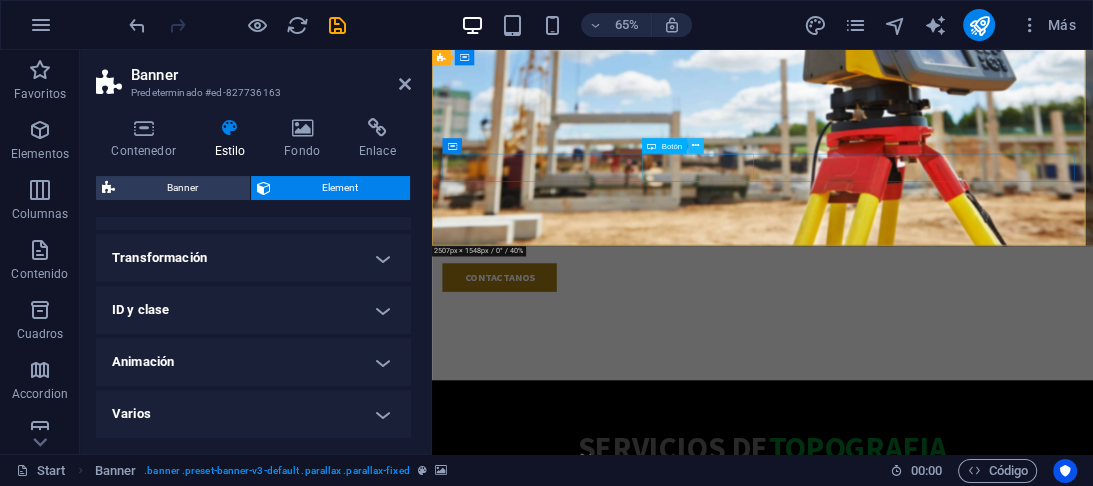click at bounding box center [695, 146] 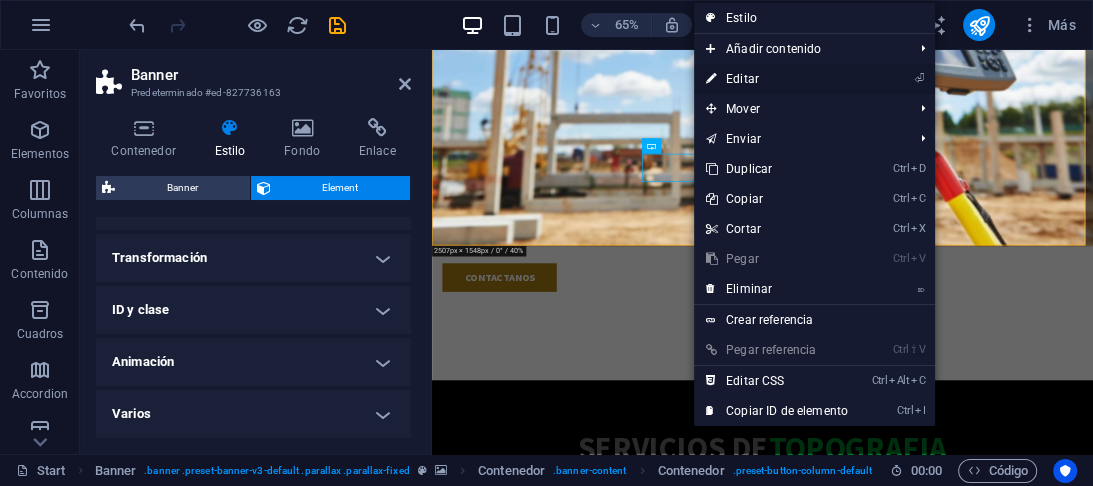 click on "⏎  Editar" at bounding box center (777, 79) 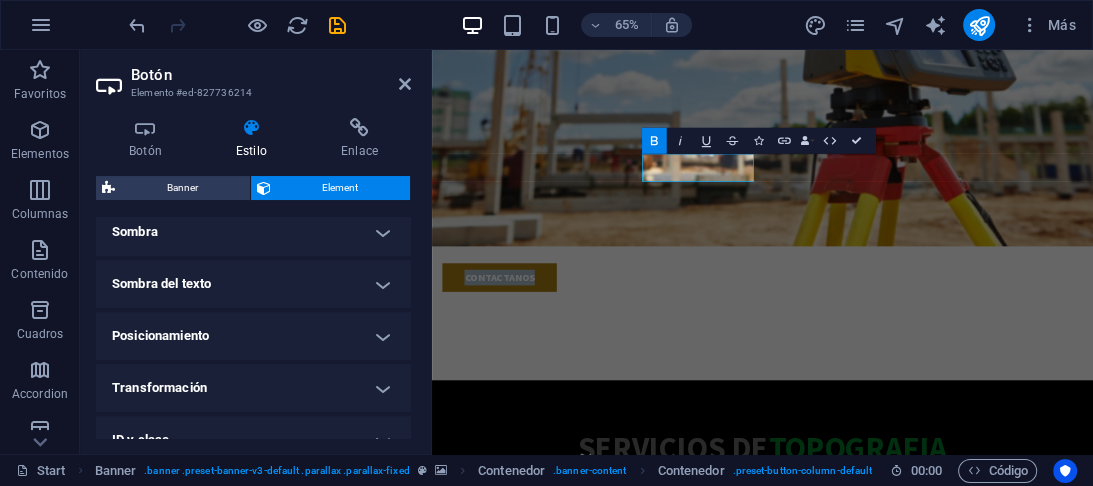 scroll, scrollTop: 320, scrollLeft: 0, axis: vertical 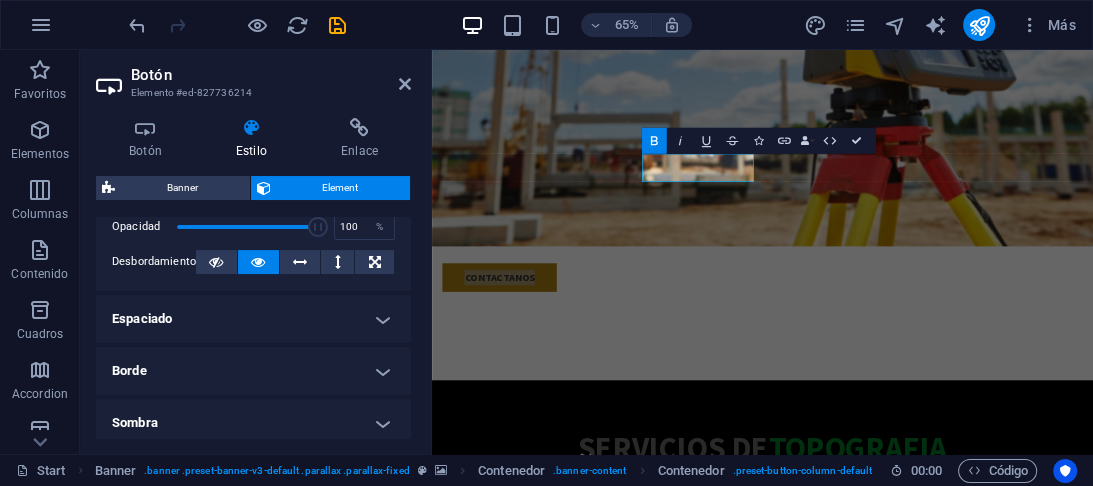 click on "Espaciado" at bounding box center (253, 319) 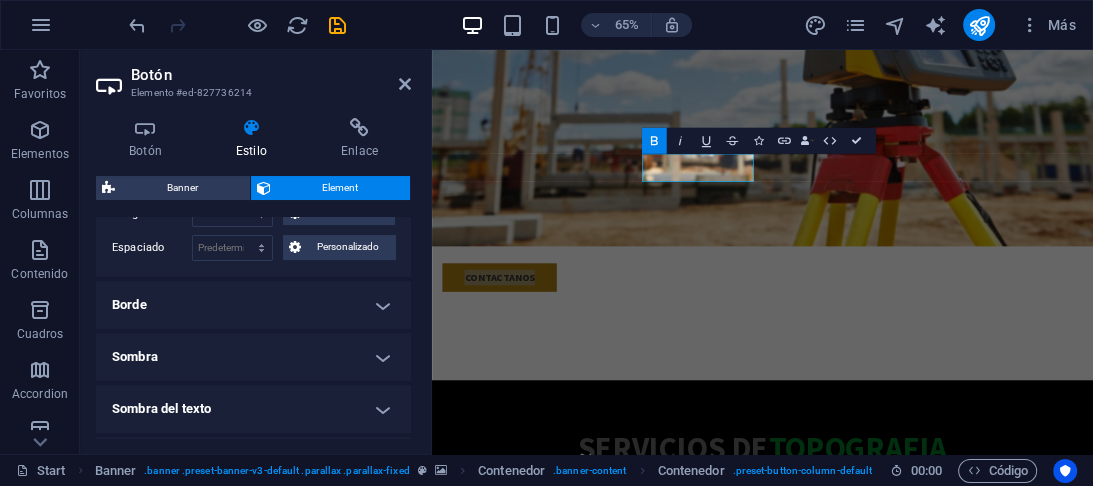scroll, scrollTop: 560, scrollLeft: 0, axis: vertical 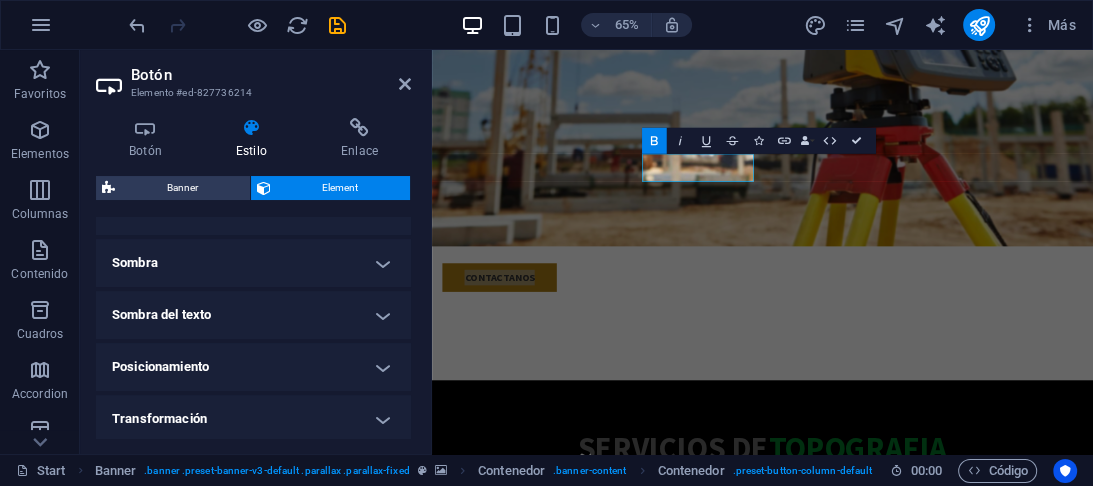 click on "Posicionamiento" at bounding box center [253, 367] 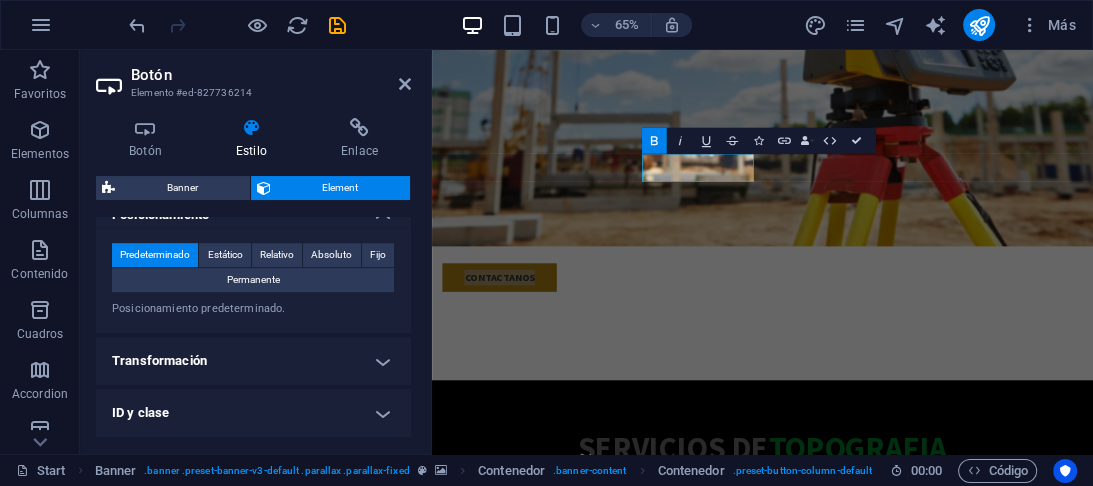 scroll, scrollTop: 814, scrollLeft: 0, axis: vertical 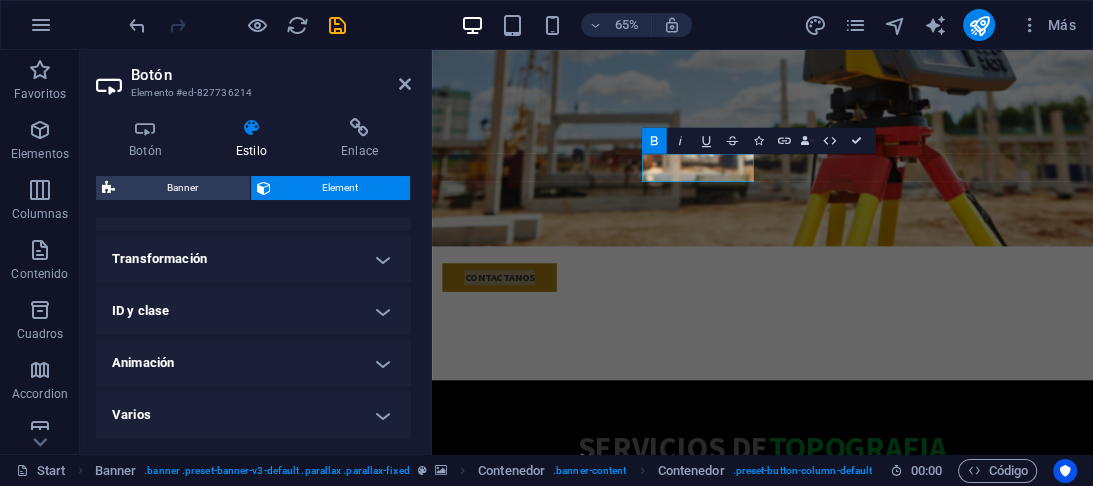 click on "Transformación" at bounding box center (253, 259) 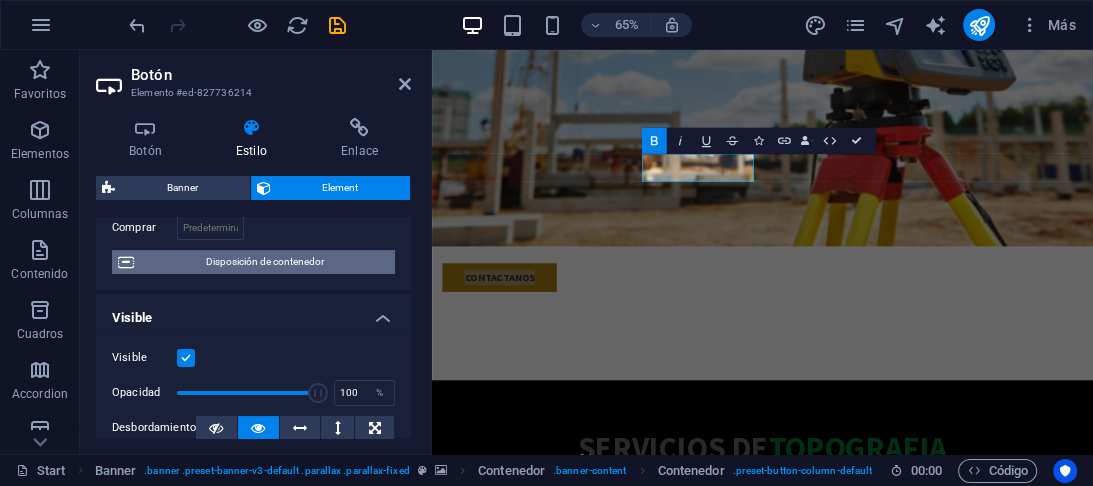 scroll, scrollTop: 0, scrollLeft: 0, axis: both 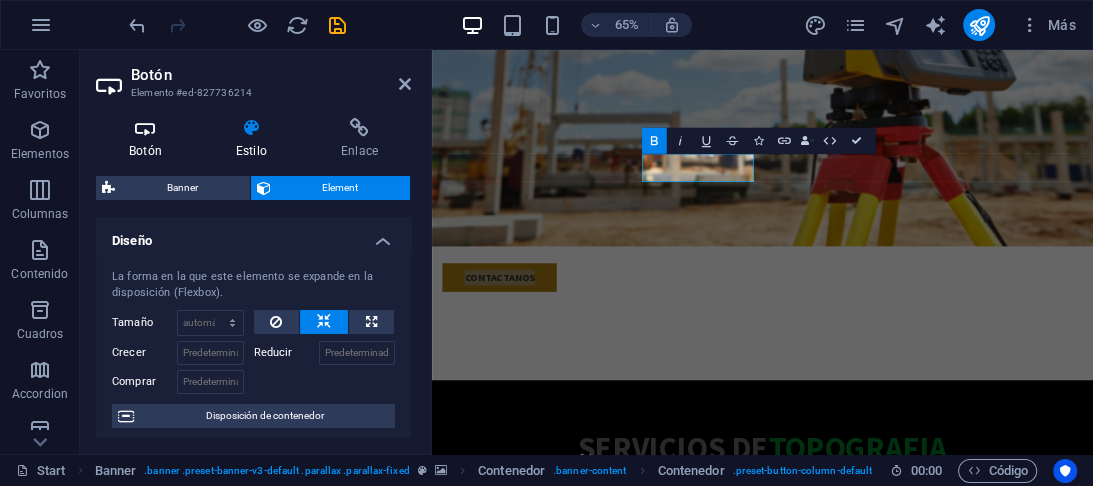 click at bounding box center (145, 128) 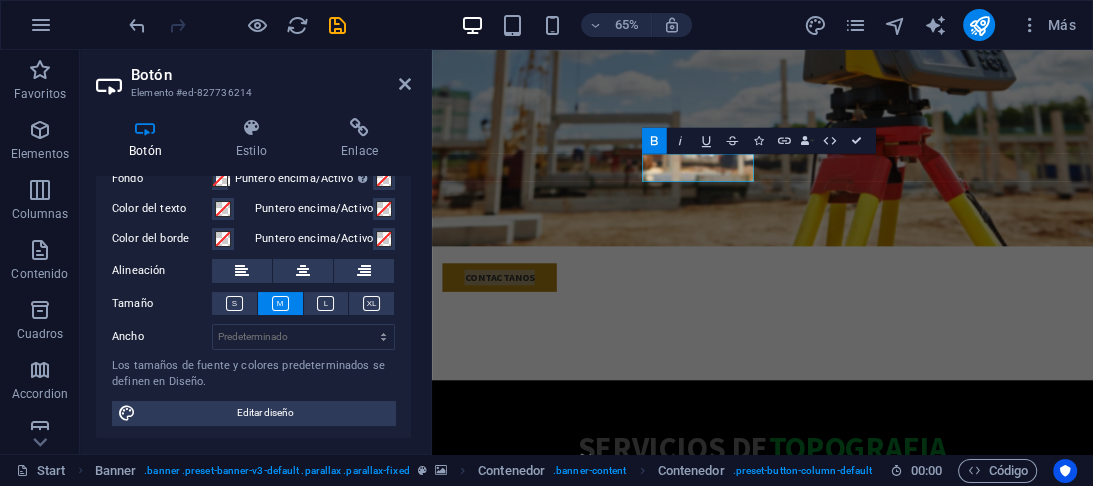 scroll, scrollTop: 96, scrollLeft: 0, axis: vertical 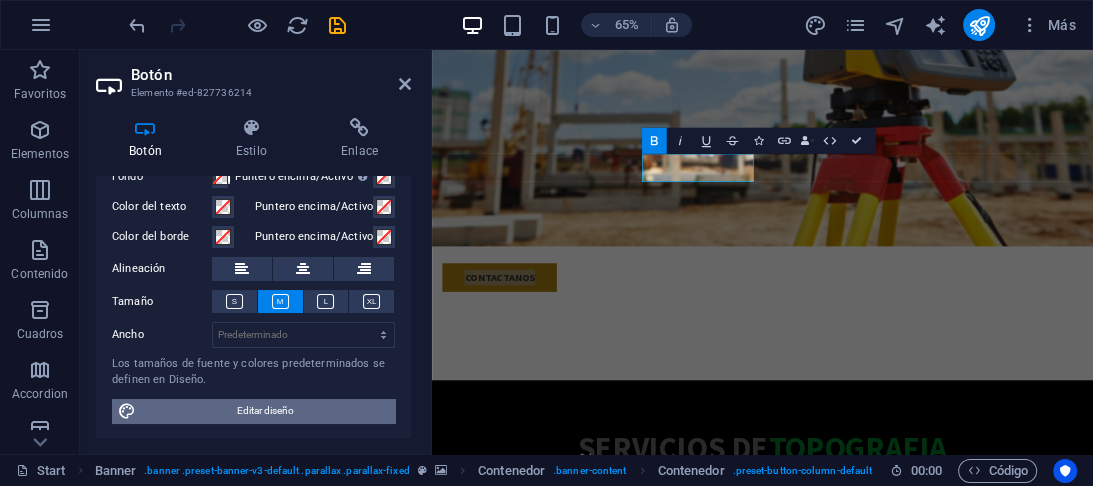 click on "Editar diseño" at bounding box center [265, 411] 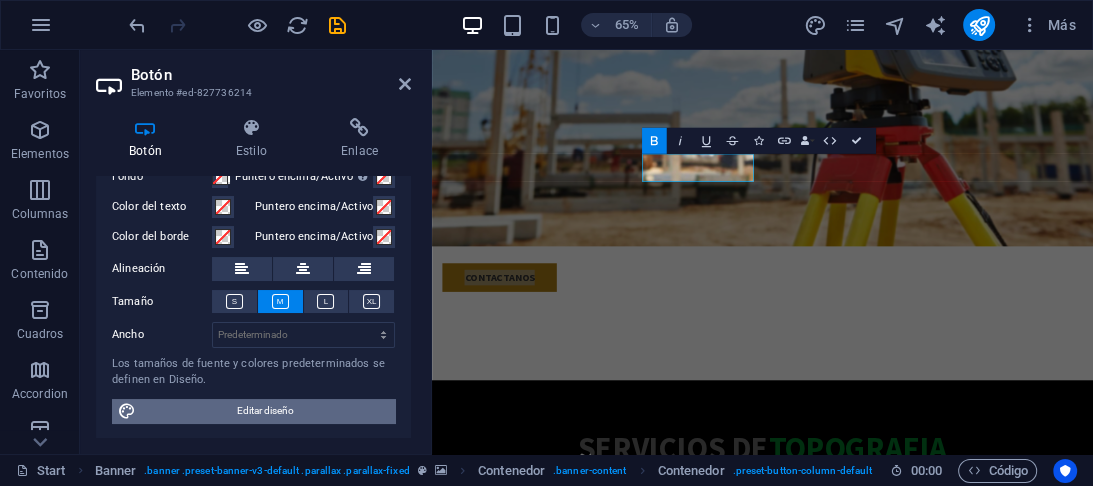 select on "rem" 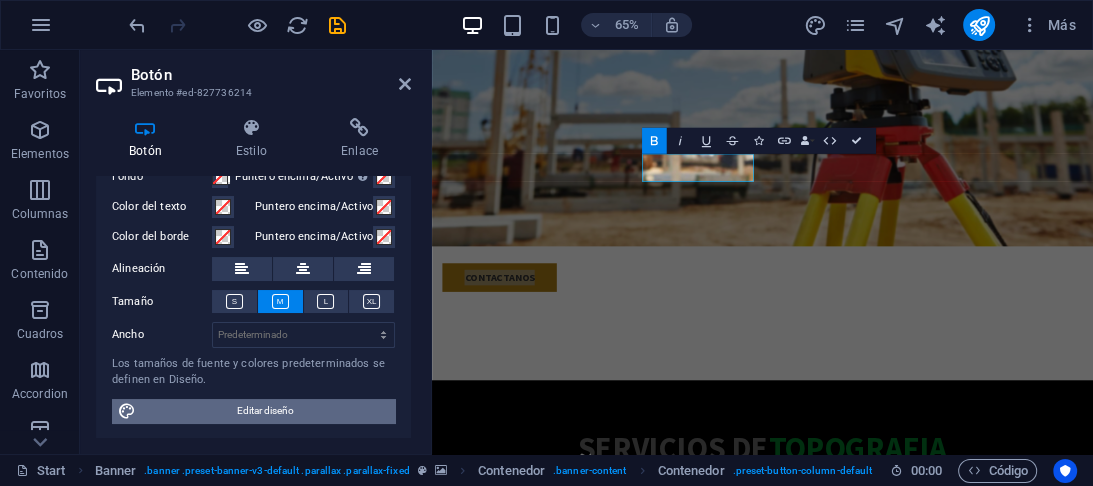select on "300" 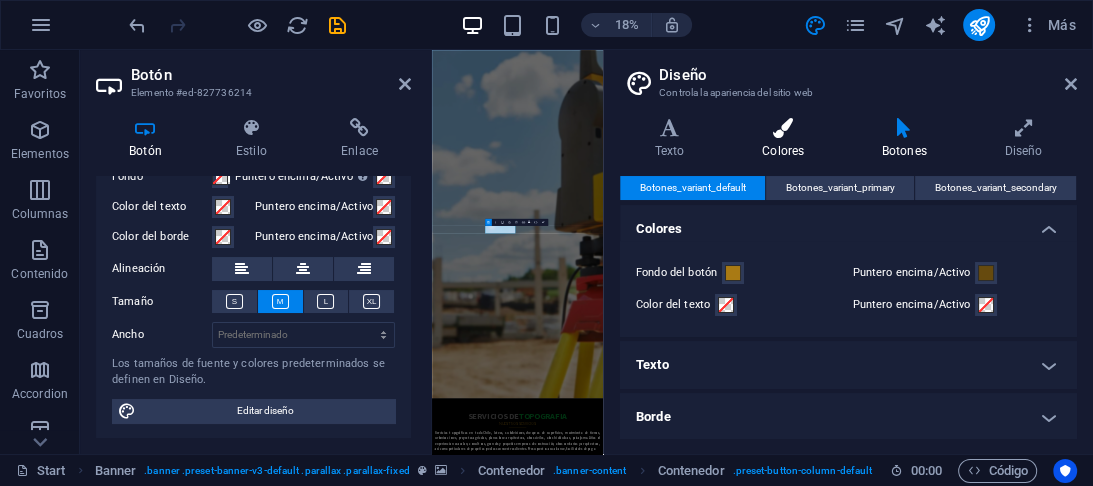 click at bounding box center [783, 128] 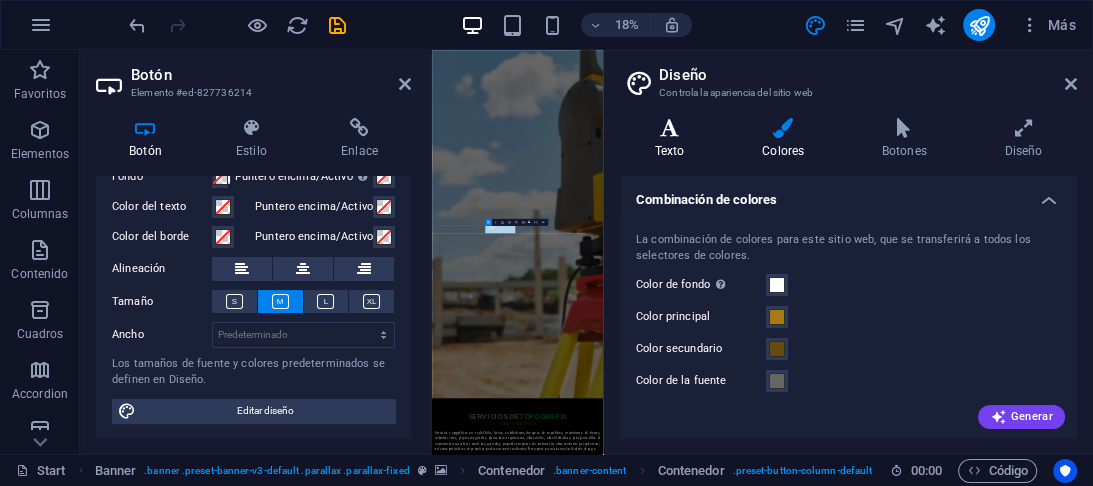 click at bounding box center (669, 128) 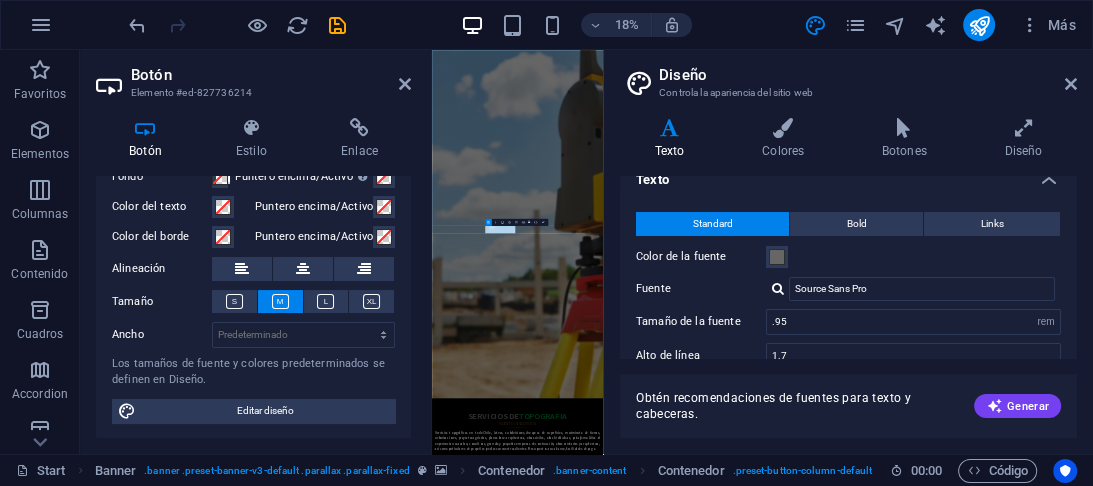 scroll, scrollTop: 0, scrollLeft: 0, axis: both 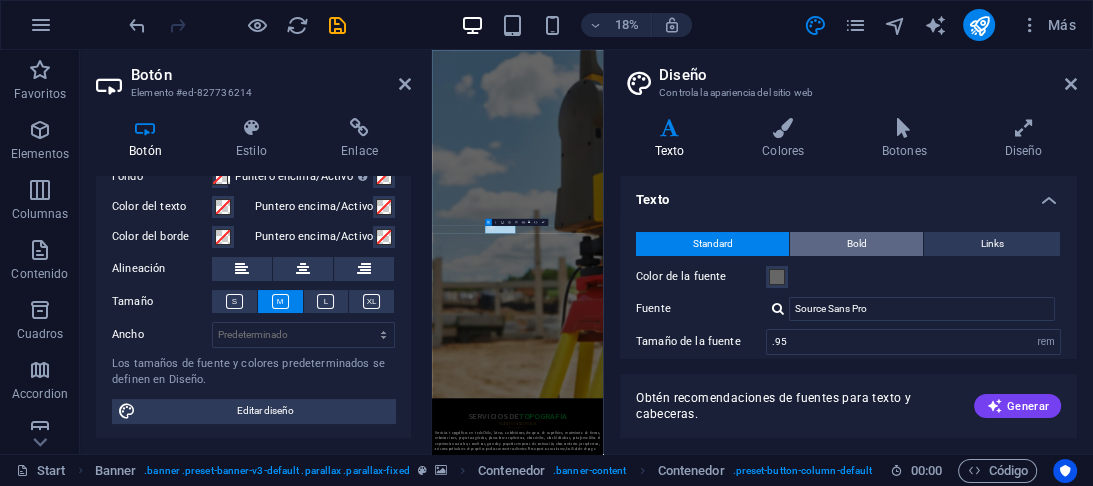 click on "Bold" at bounding box center (856, 244) 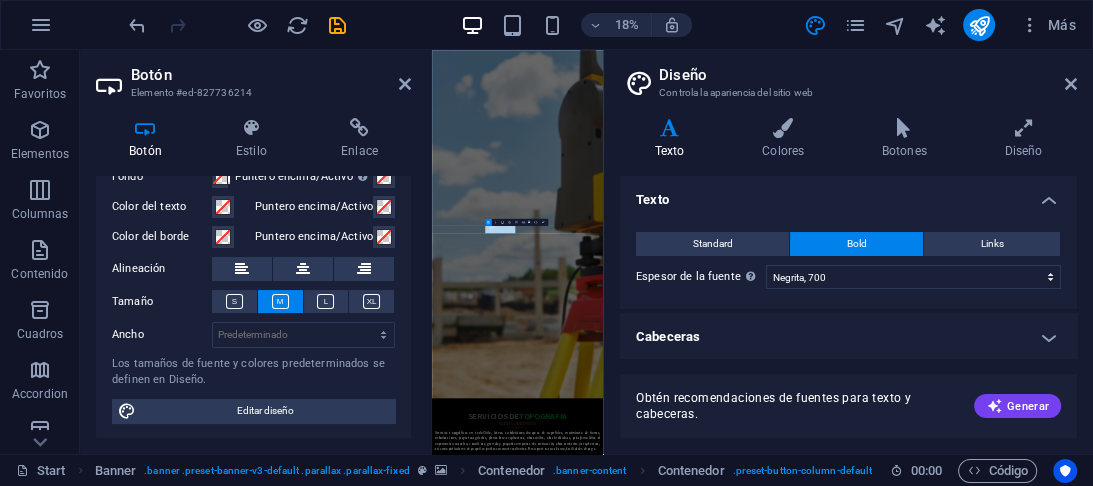 scroll, scrollTop: 2, scrollLeft: 0, axis: vertical 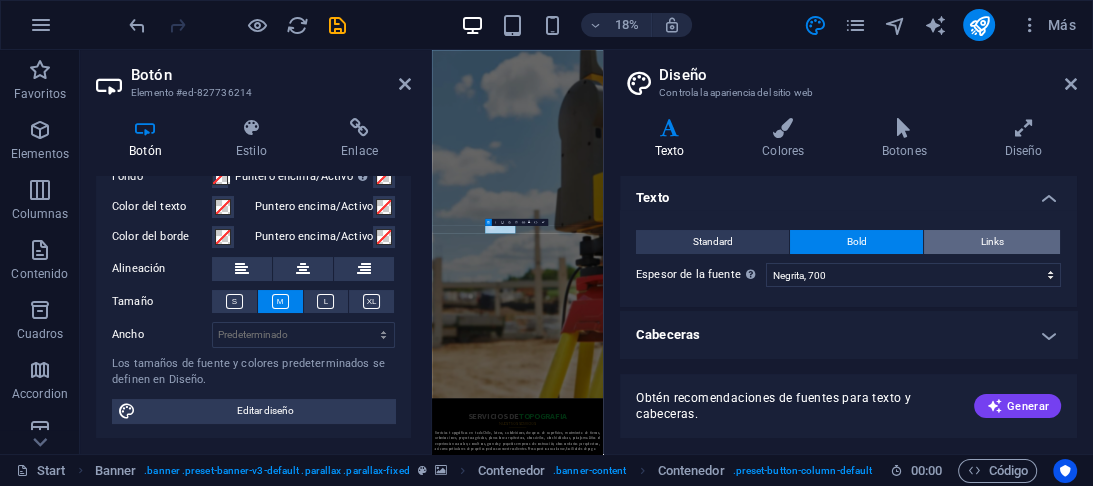 click on "Links" at bounding box center [992, 242] 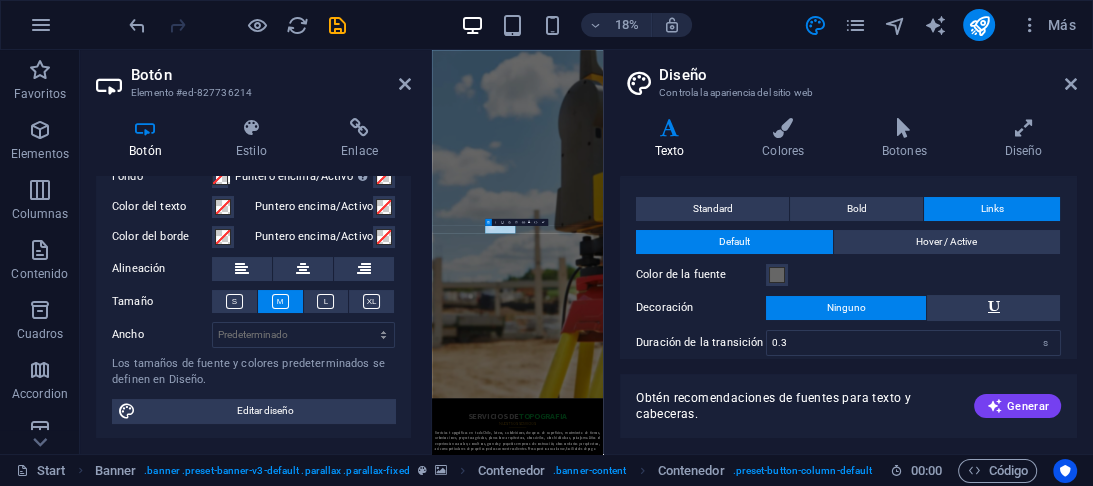 scroll, scrollTop: 0, scrollLeft: 0, axis: both 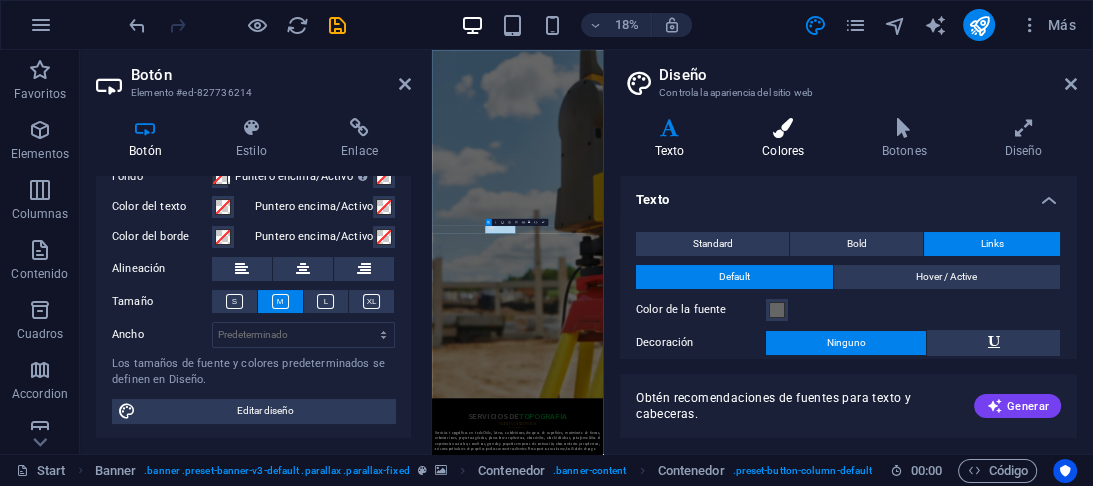 click on "Colores" at bounding box center (787, 139) 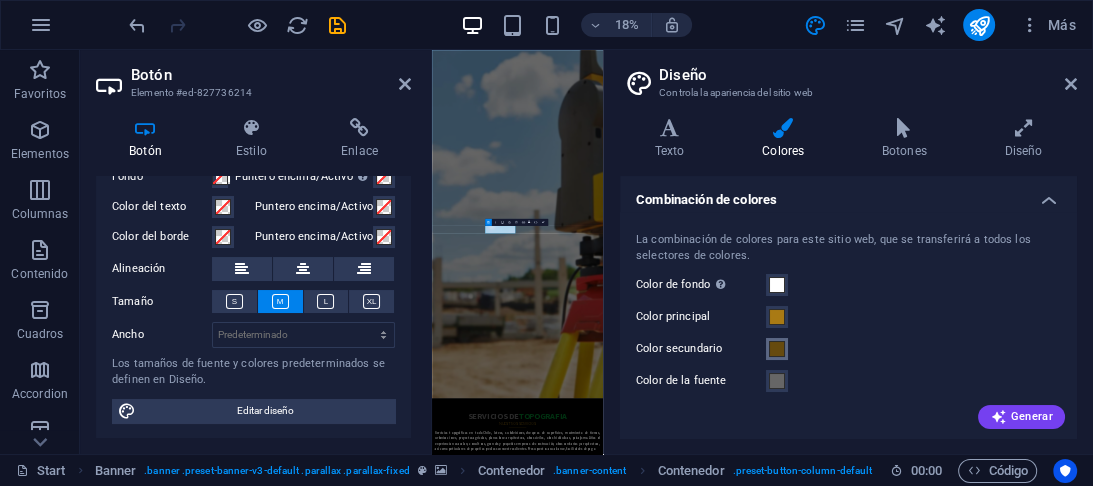 click at bounding box center [777, 349] 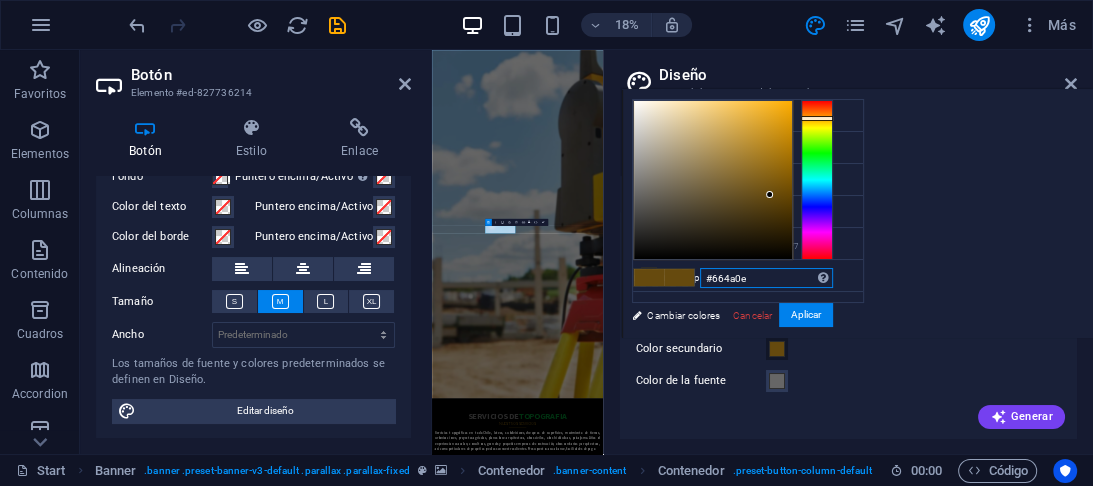 drag, startPoint x: 760, startPoint y: 280, endPoint x: 695, endPoint y: 279, distance: 65.00769 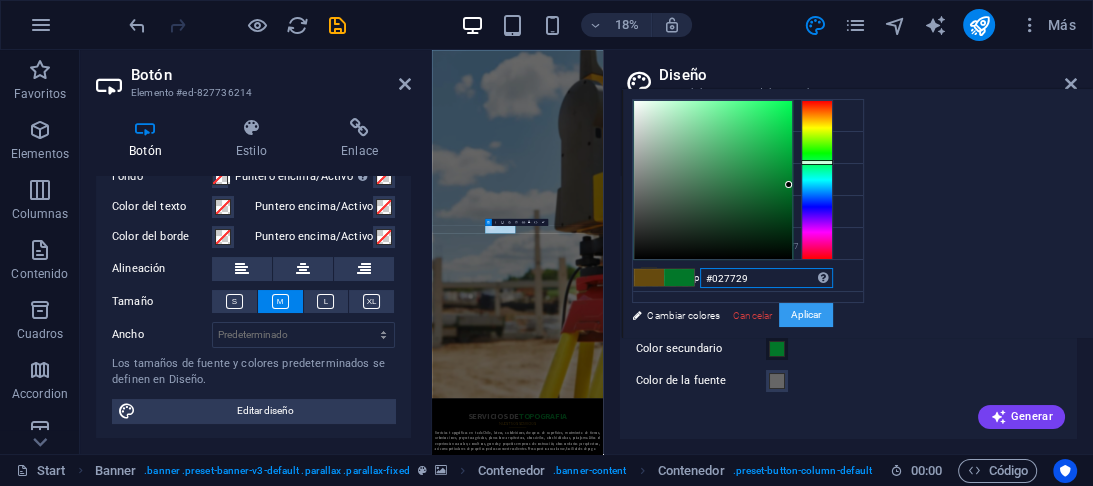 type on "#027729" 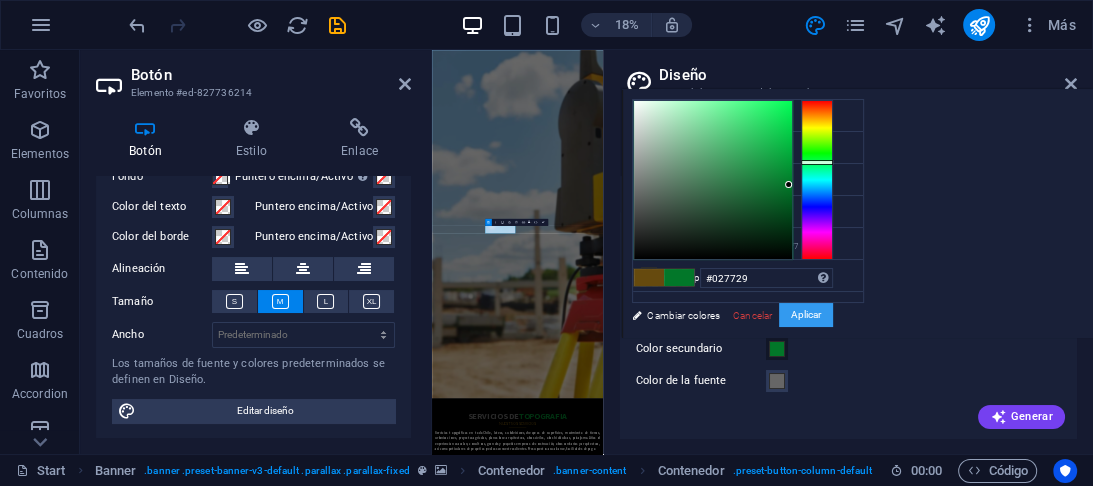 click on "Aplicar" at bounding box center (806, 315) 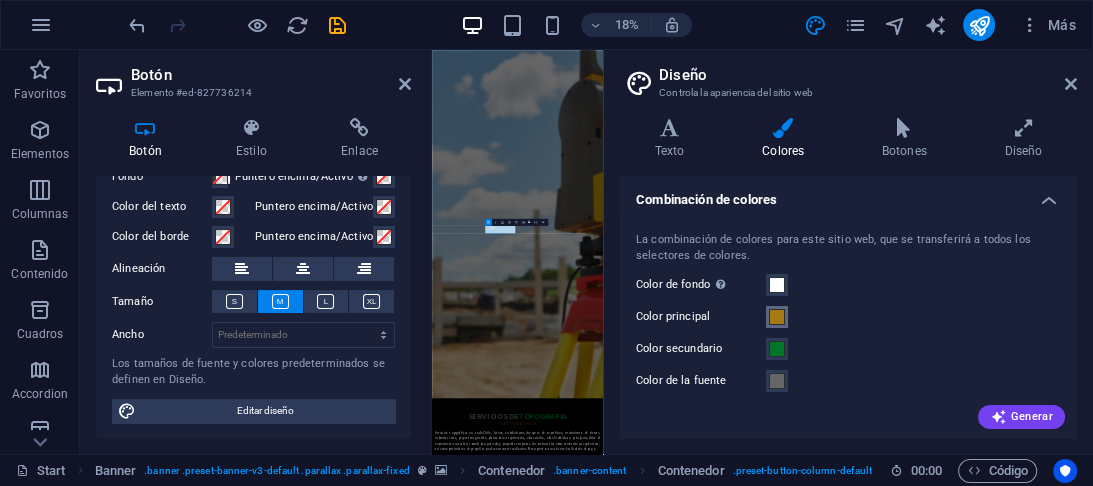 click at bounding box center [777, 317] 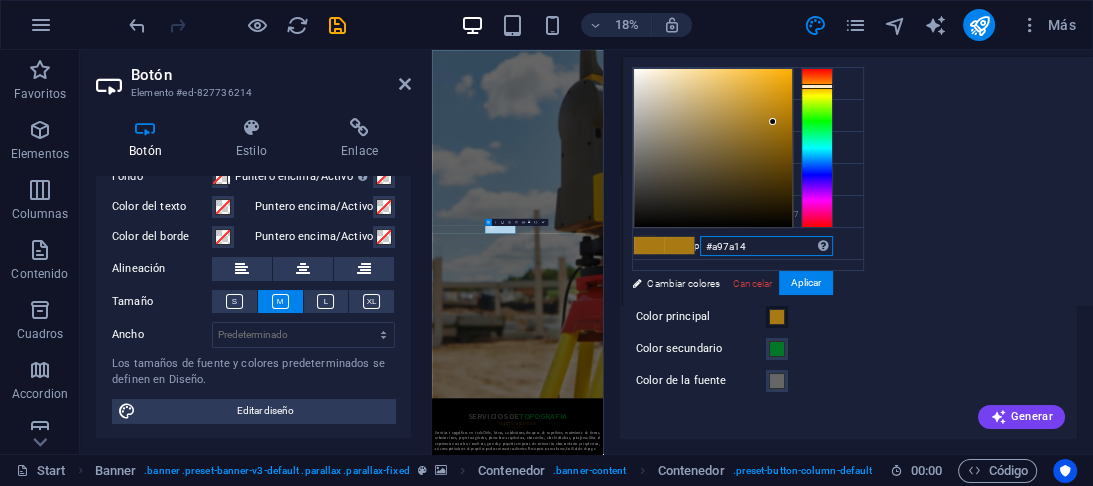 drag, startPoint x: 768, startPoint y: 254, endPoint x: 702, endPoint y: 244, distance: 66.75328 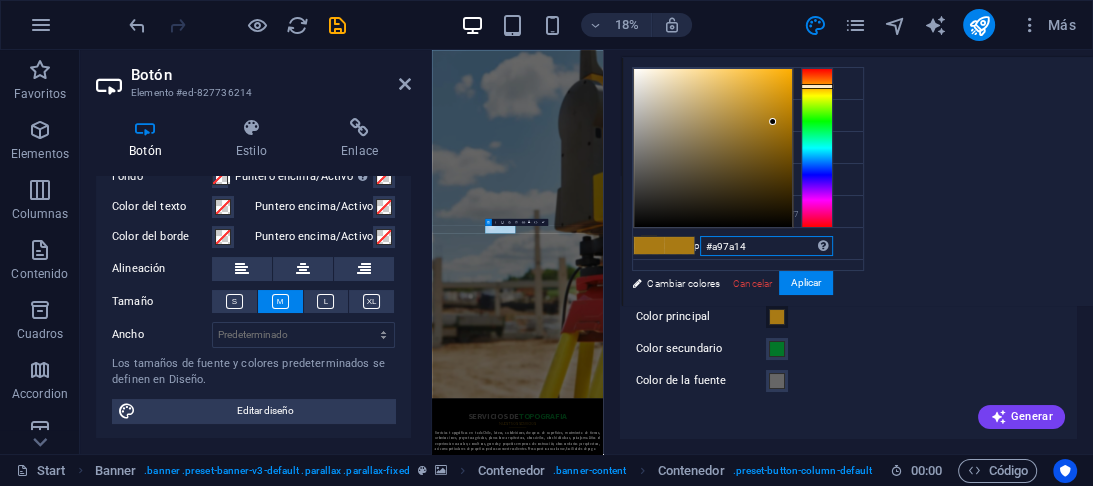 click on "#a97a14" at bounding box center (766, 246) 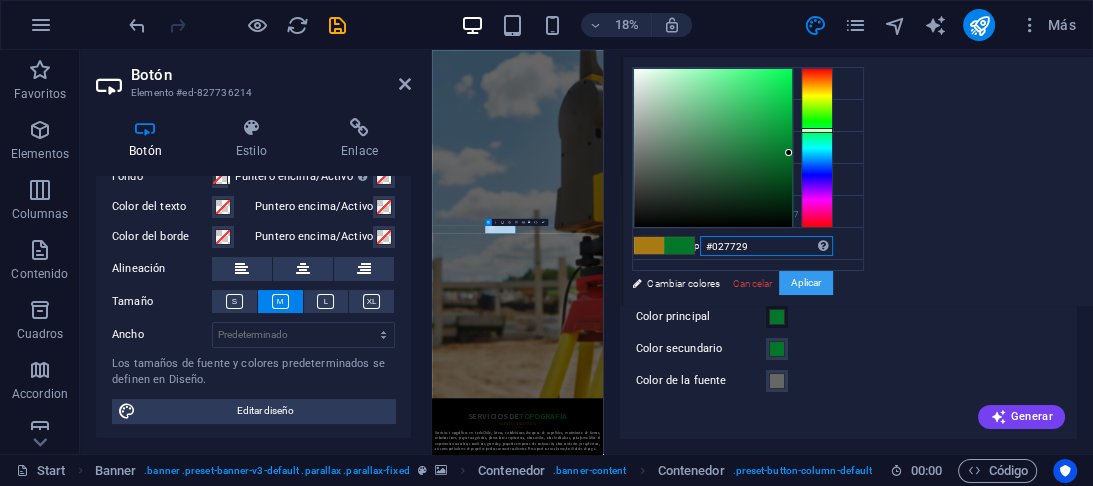 type on "#027729" 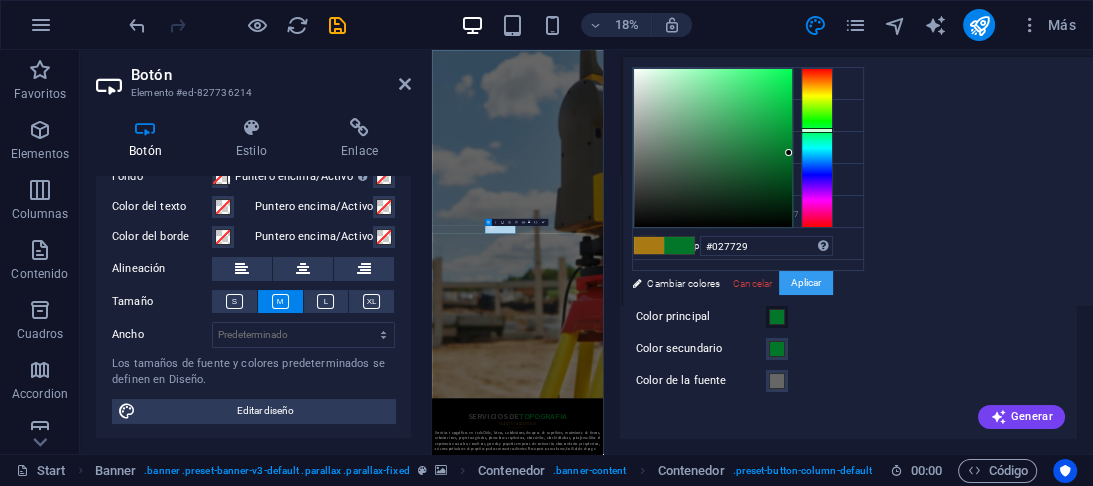 click on "Aplicar" at bounding box center (806, 283) 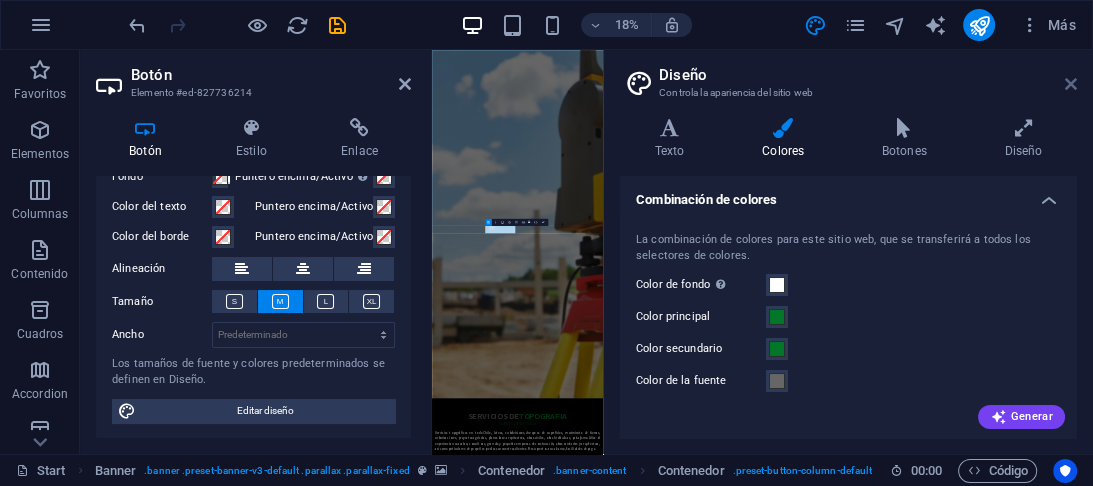 click at bounding box center [1071, 84] 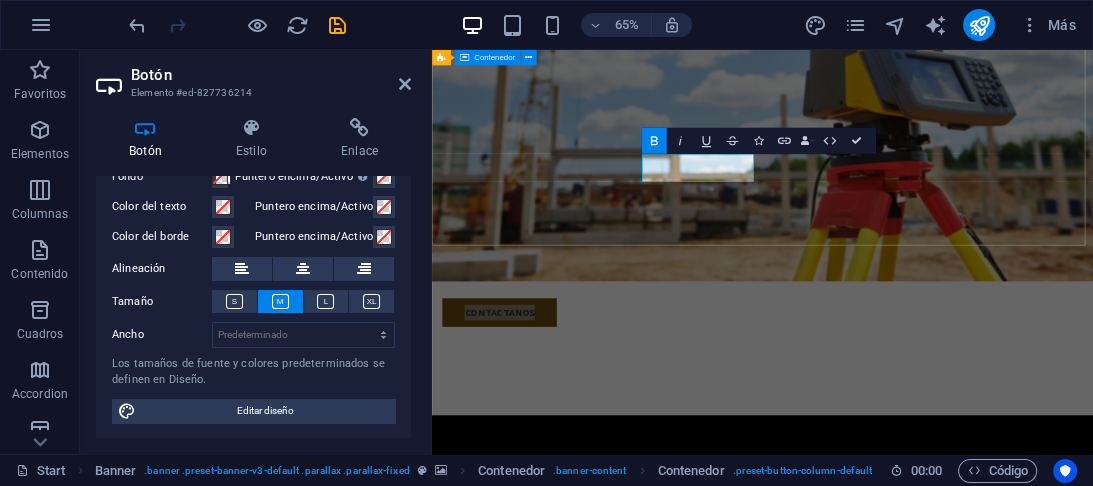 scroll, scrollTop: 240, scrollLeft: 0, axis: vertical 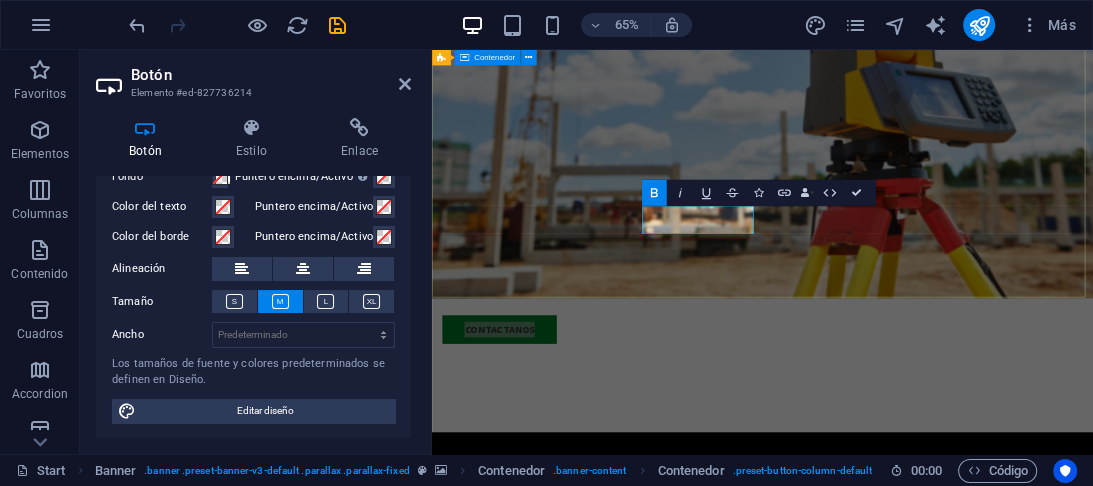 click on "AGRO TOP Servicios topográficos en todo Chile, loteos, subdivisiones, chequeos de superficies, movimiento de tierras, urbanizaciones, proyectos agrícolas, planos base arquitectura, obras civiles, obras hidráulicas, paisajismo CONTACTANOS Our Services" at bounding box center [940, 391] 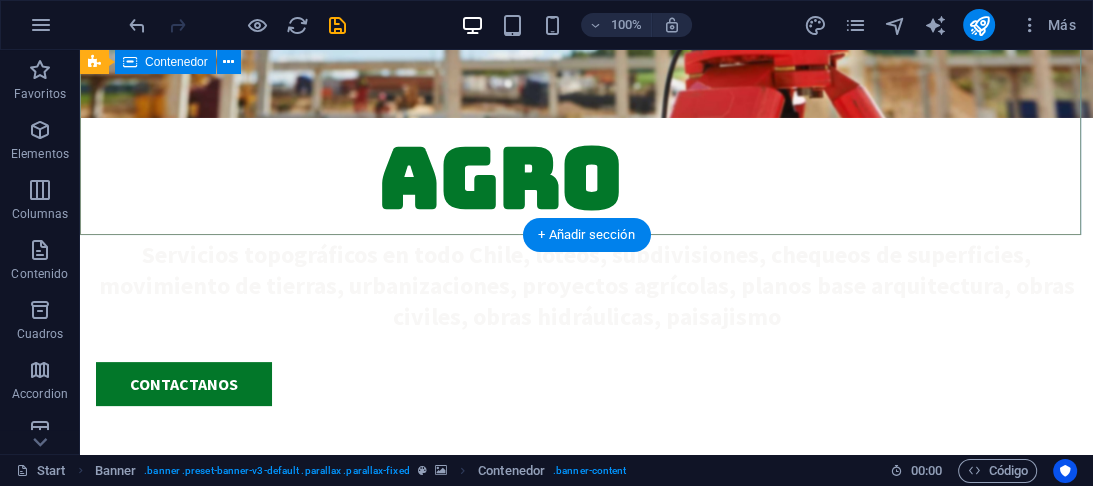 scroll, scrollTop: 240, scrollLeft: 0, axis: vertical 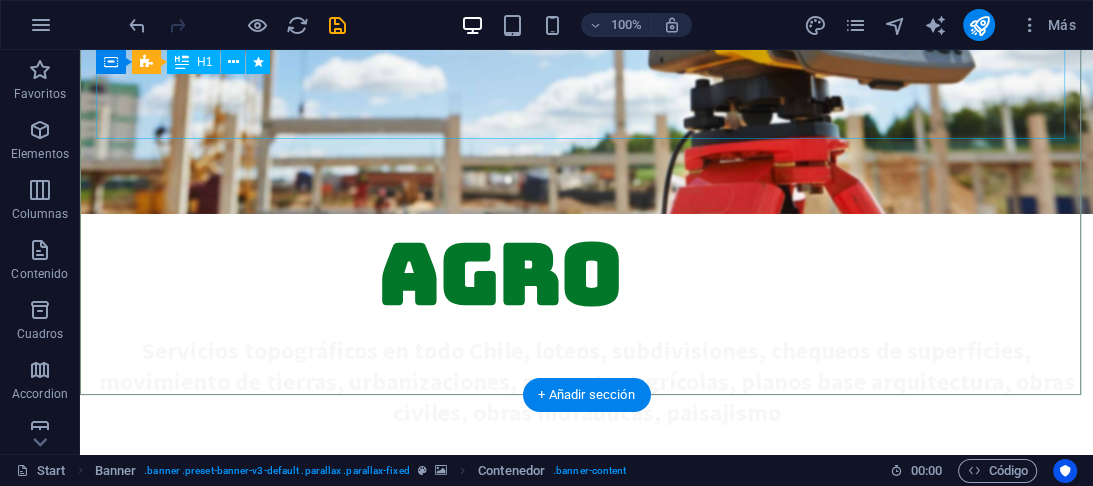 click on "AGRO TOP" at bounding box center [586, 275] 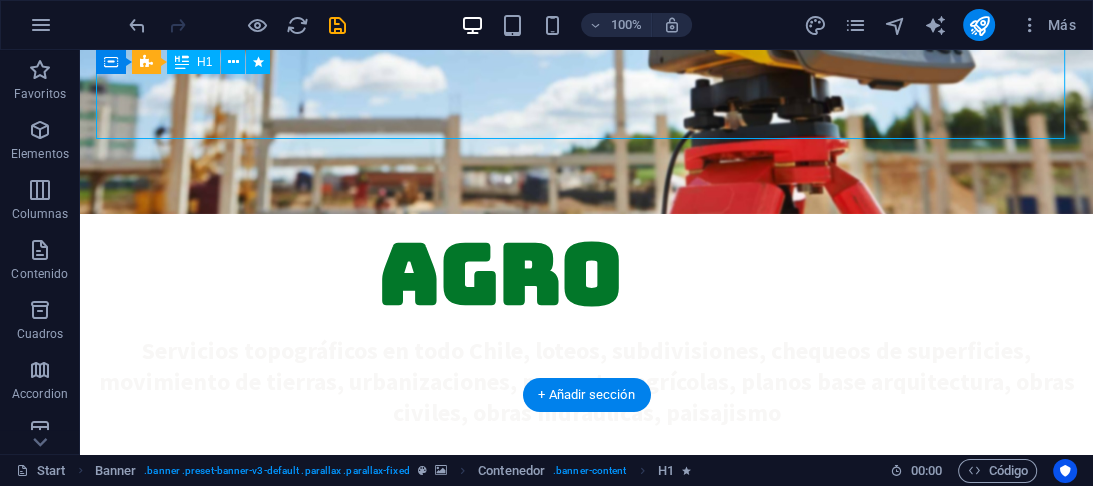 drag, startPoint x: 571, startPoint y: 86, endPoint x: 296, endPoint y: 105, distance: 275.65558 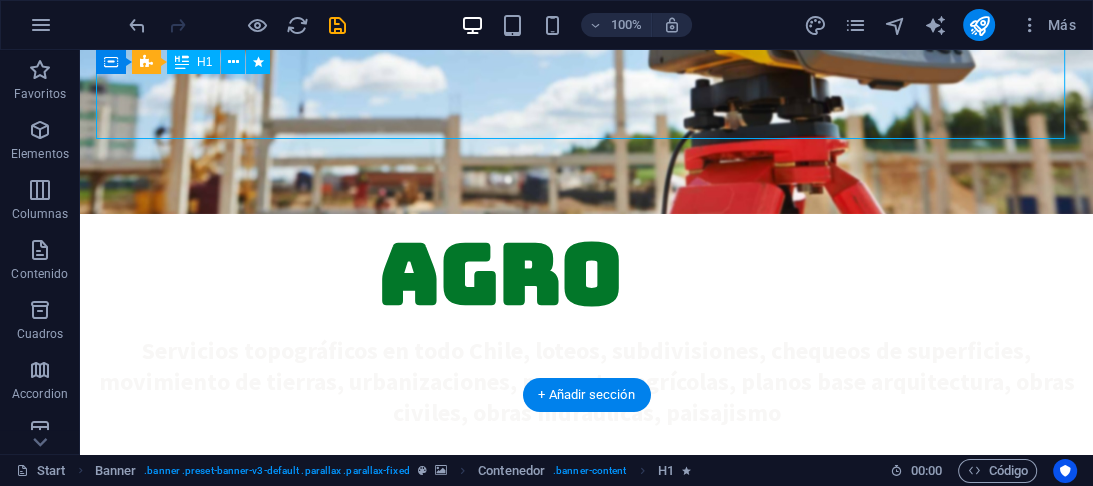click on "AGRO TOP" at bounding box center [586, 275] 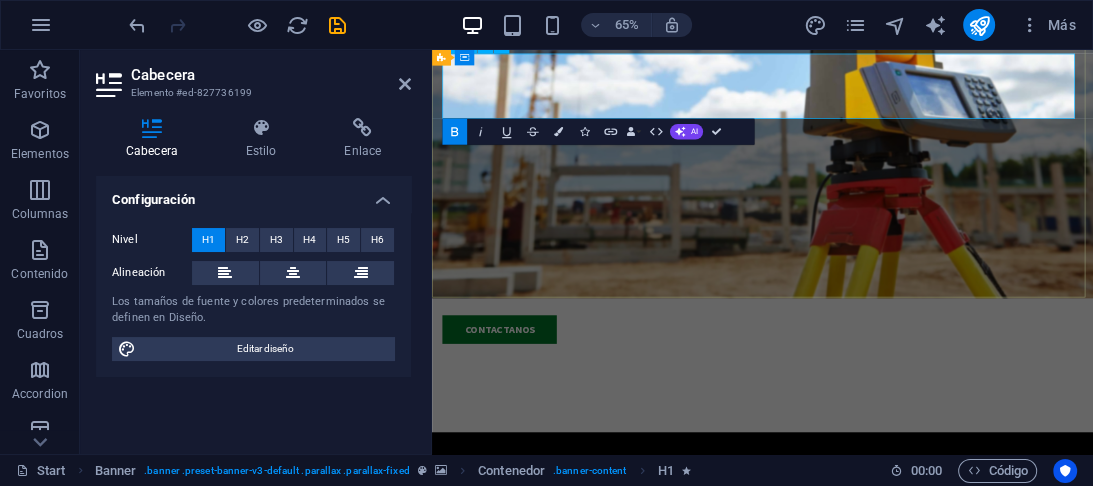 click on "AGRO" at bounding box center [854, 274] 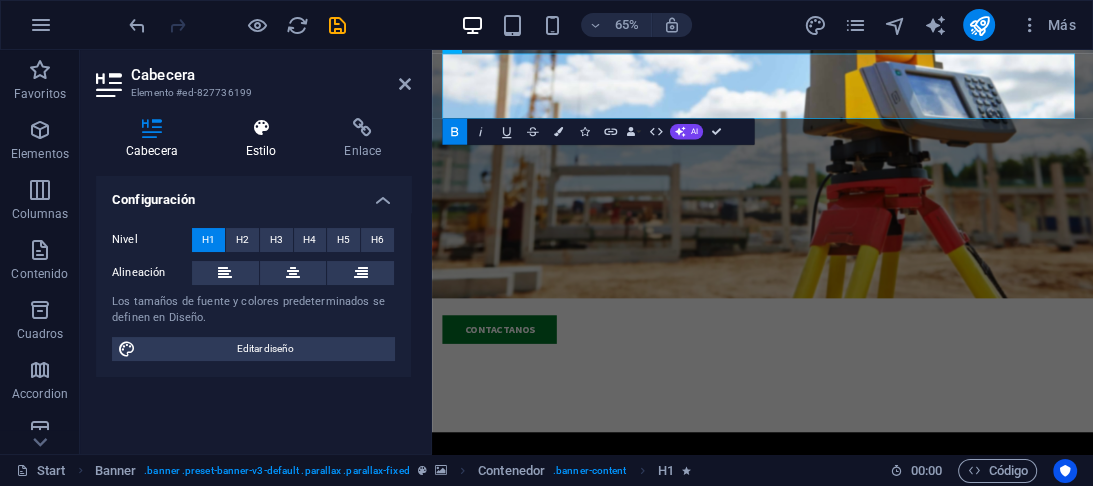 click at bounding box center [261, 128] 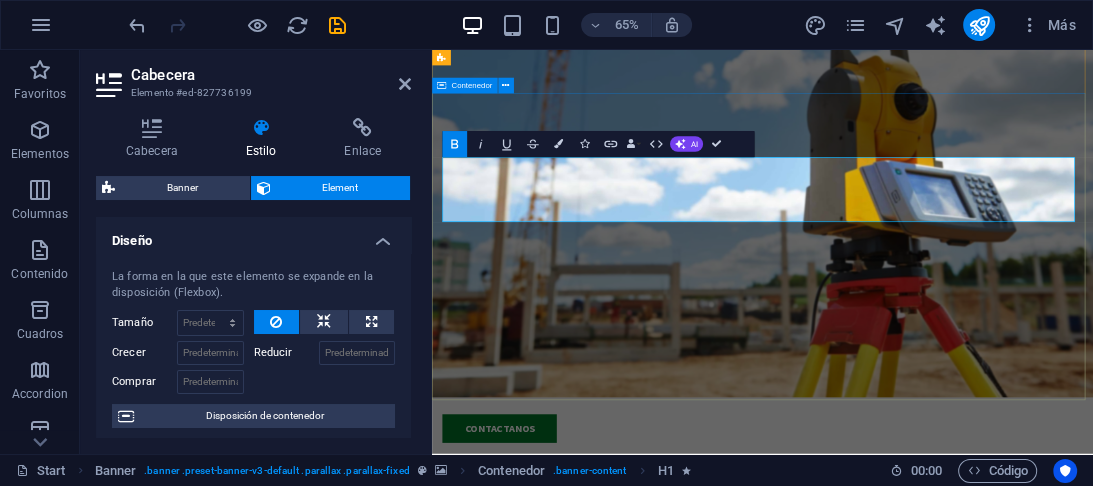scroll, scrollTop: 80, scrollLeft: 0, axis: vertical 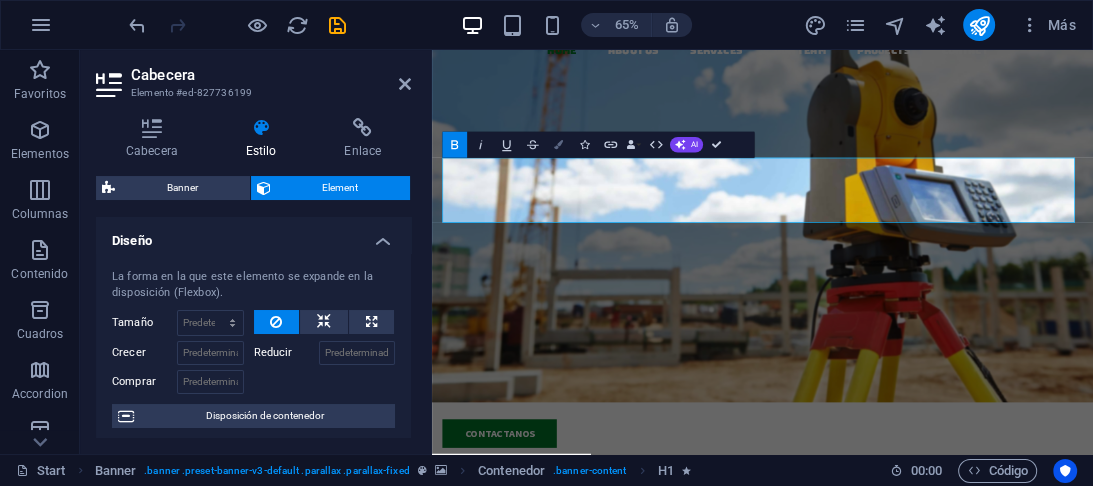 click at bounding box center (558, 145) 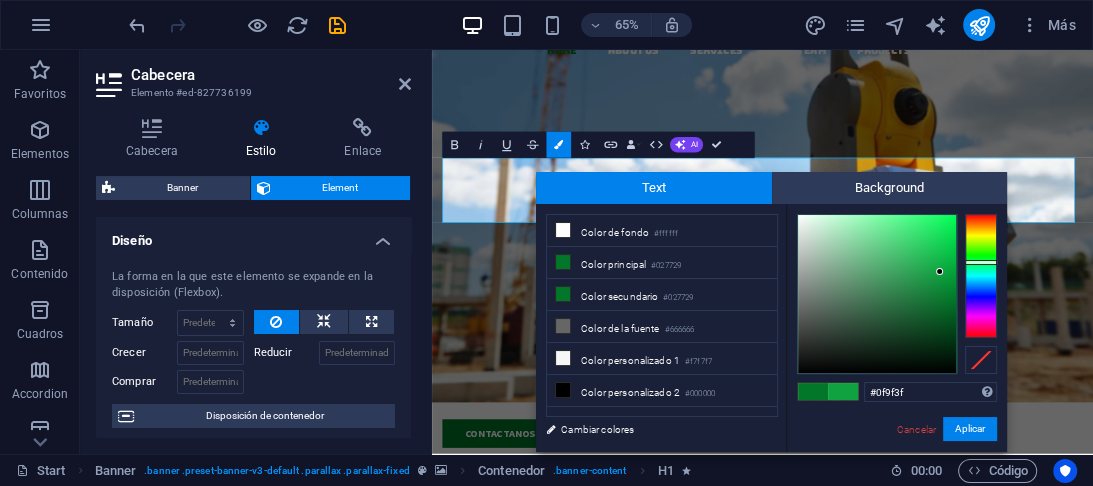 drag, startPoint x: 951, startPoint y: 302, endPoint x: 940, endPoint y: 274, distance: 30.083218 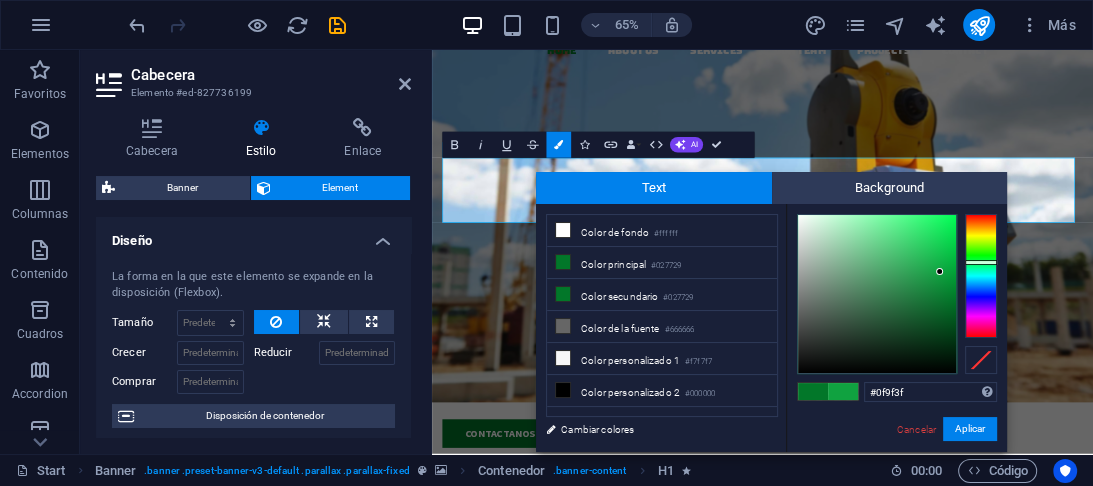 click at bounding box center (877, 294) 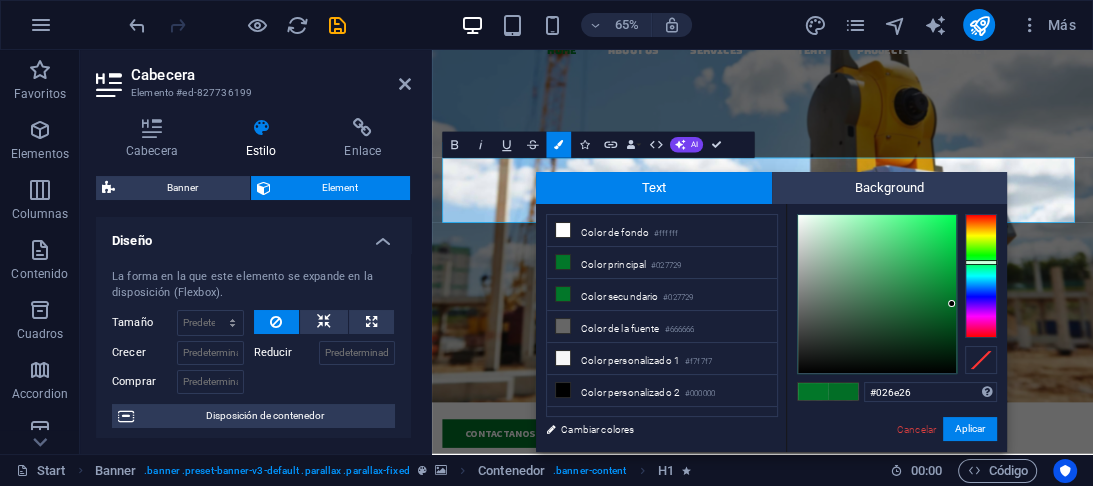 drag, startPoint x: 944, startPoint y: 282, endPoint x: 952, endPoint y: 304, distance: 23.409399 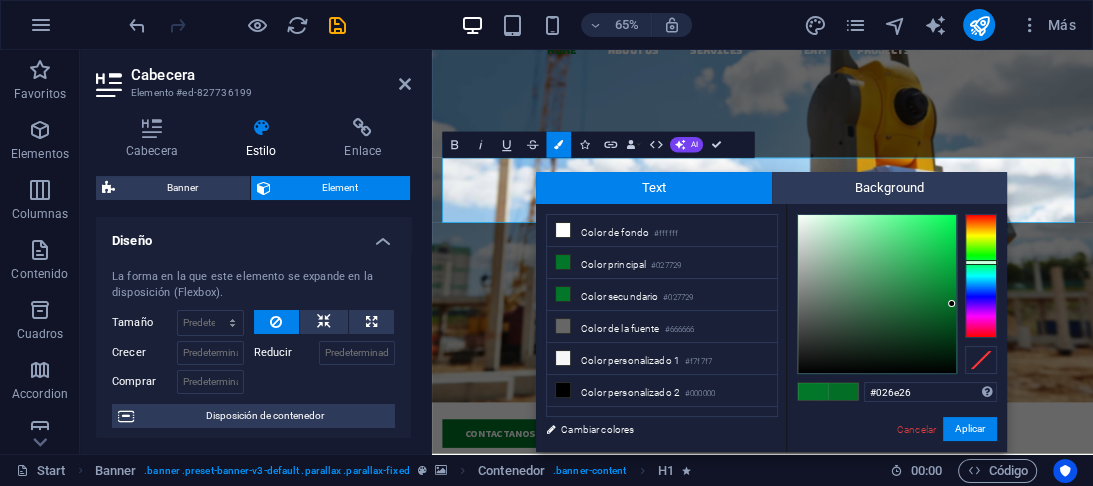 click at bounding box center [877, 294] 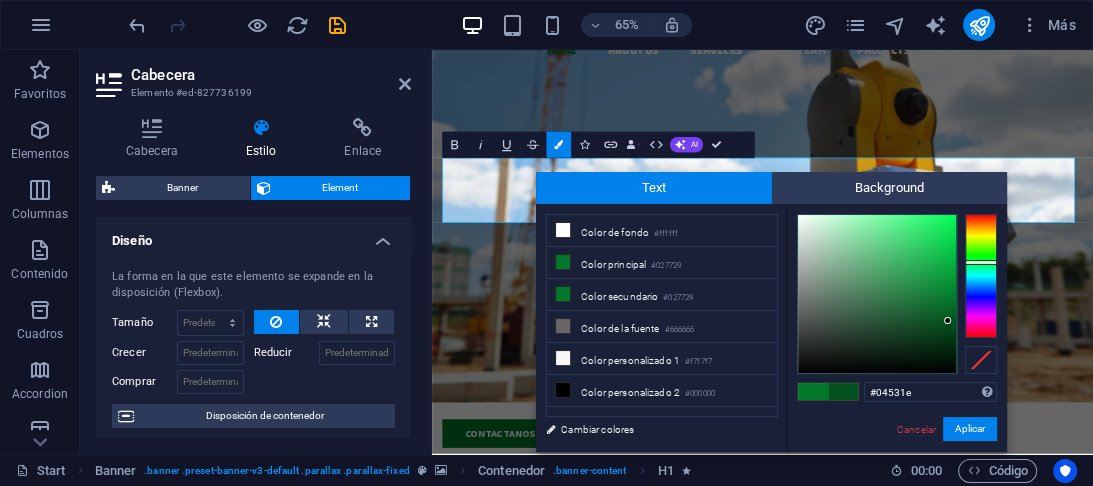 drag, startPoint x: 950, startPoint y: 311, endPoint x: 948, endPoint y: 321, distance: 10.198039 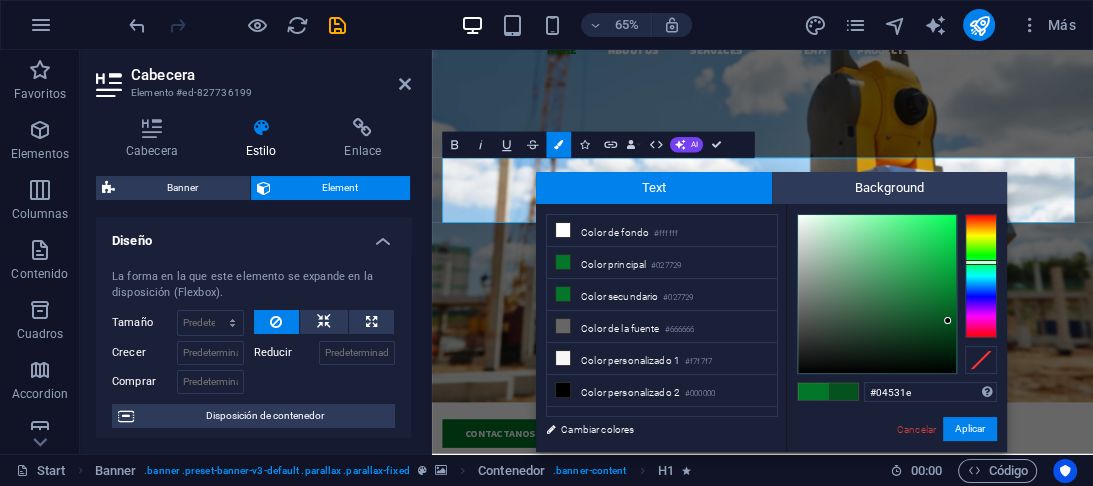 click at bounding box center [877, 294] 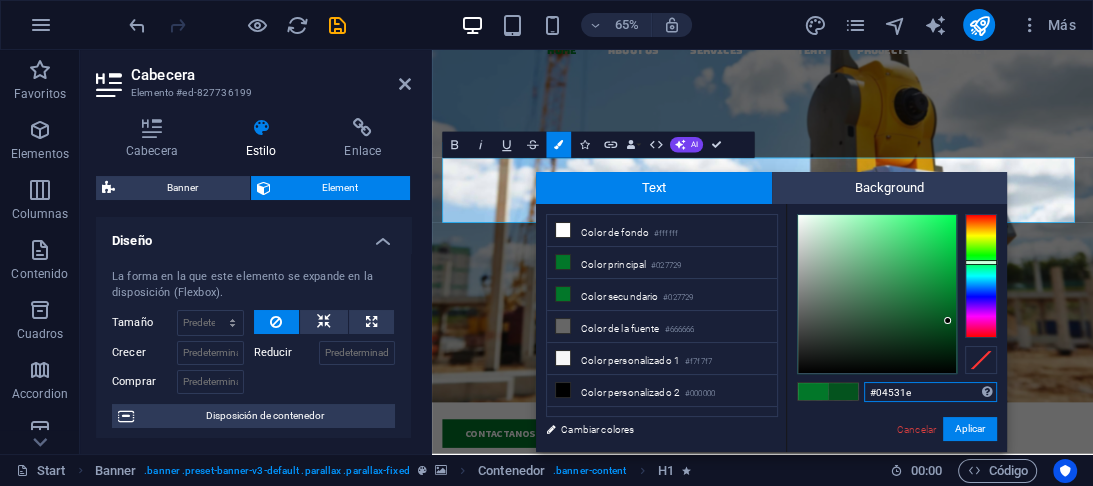 drag, startPoint x: 918, startPoint y: 392, endPoint x: 860, endPoint y: 386, distance: 58.30952 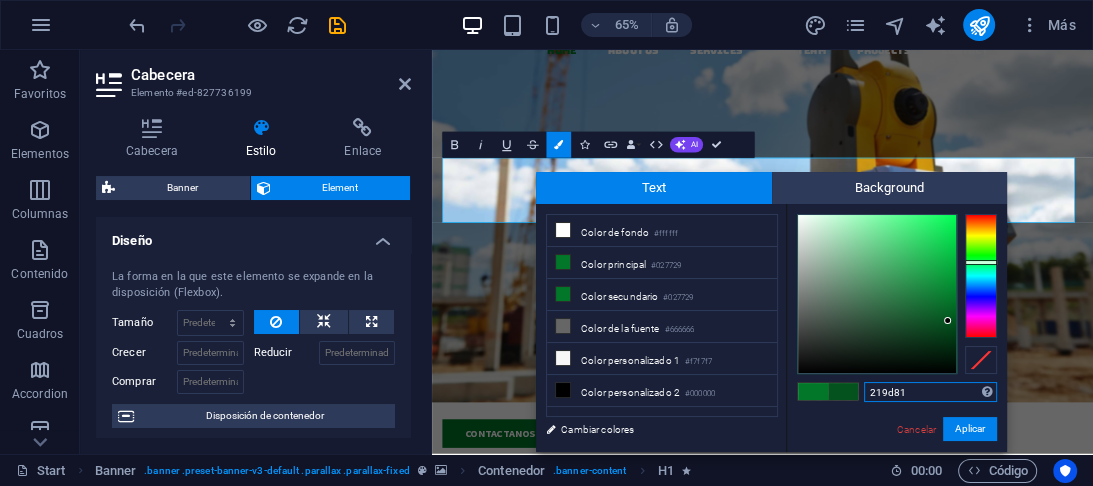 type on "#219d81" 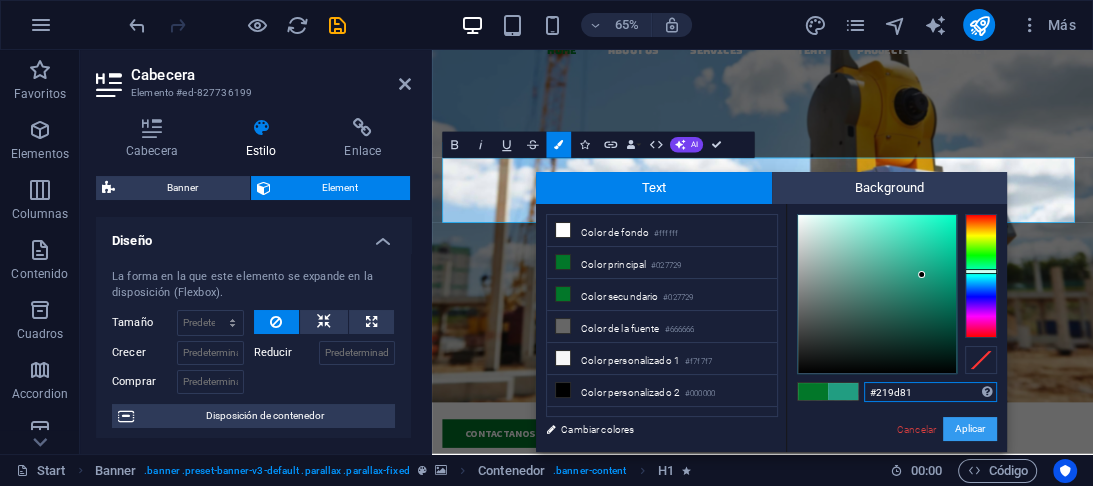 drag, startPoint x: 971, startPoint y: 428, endPoint x: 829, endPoint y: 577, distance: 205.82759 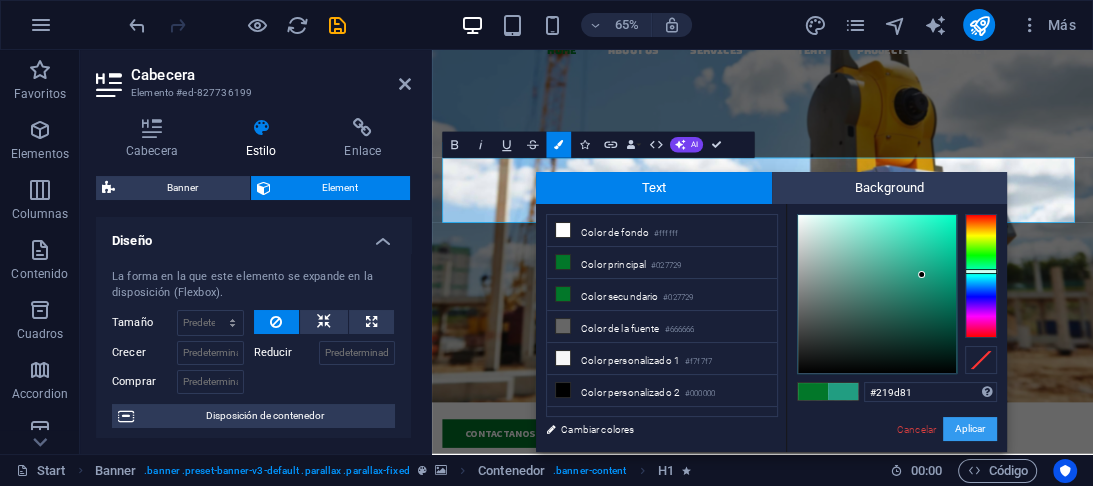 click on "Aplicar" at bounding box center [970, 429] 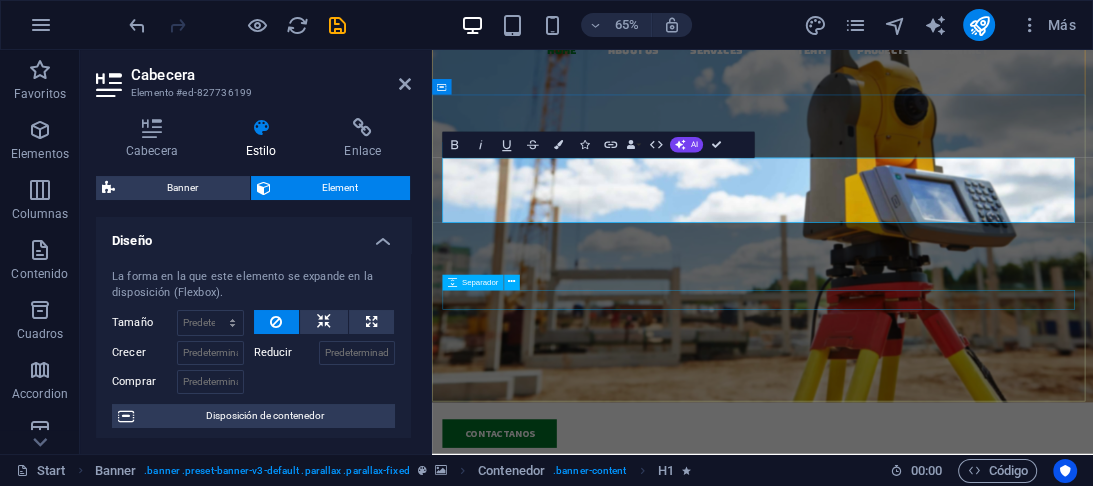 click at bounding box center (940, 603) 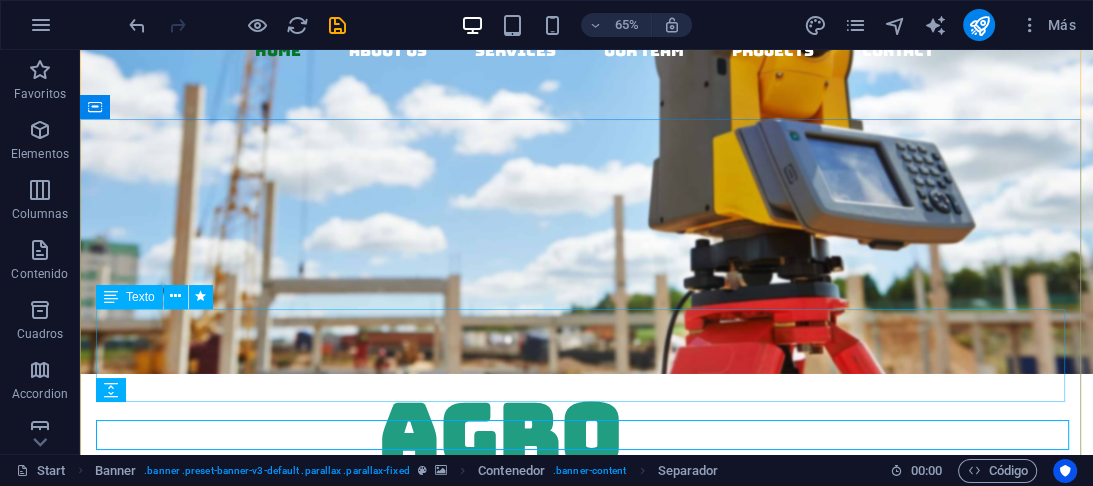 click on "Servicios topográficos en todo Chile, loteos, subdivisiones, chequeos de superficies, movimiento de tierras, urbanizaciones, proyectos agrícolas, planos base arquitectura, obras civiles, obras hidráulicas, paisajismo" at bounding box center (586, 542) 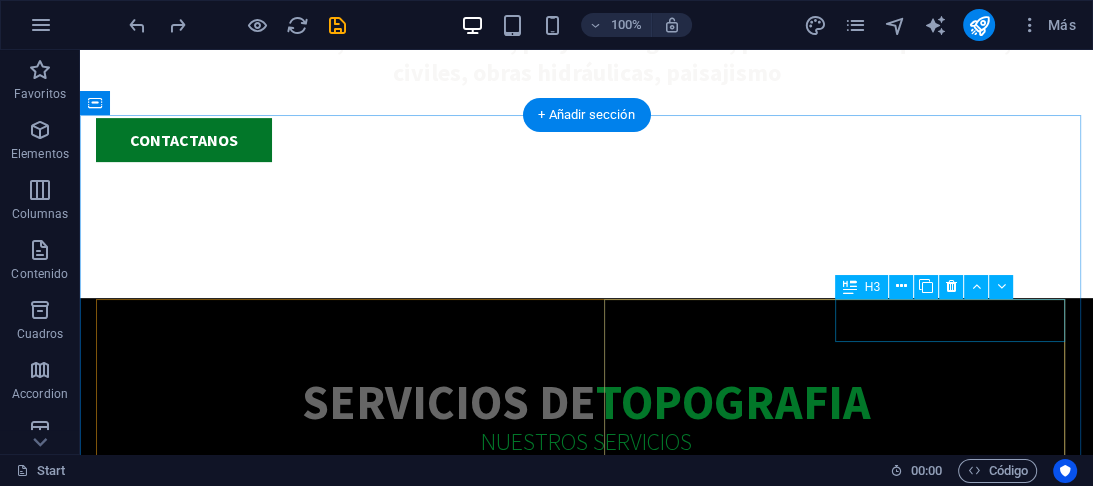scroll, scrollTop: 520, scrollLeft: 0, axis: vertical 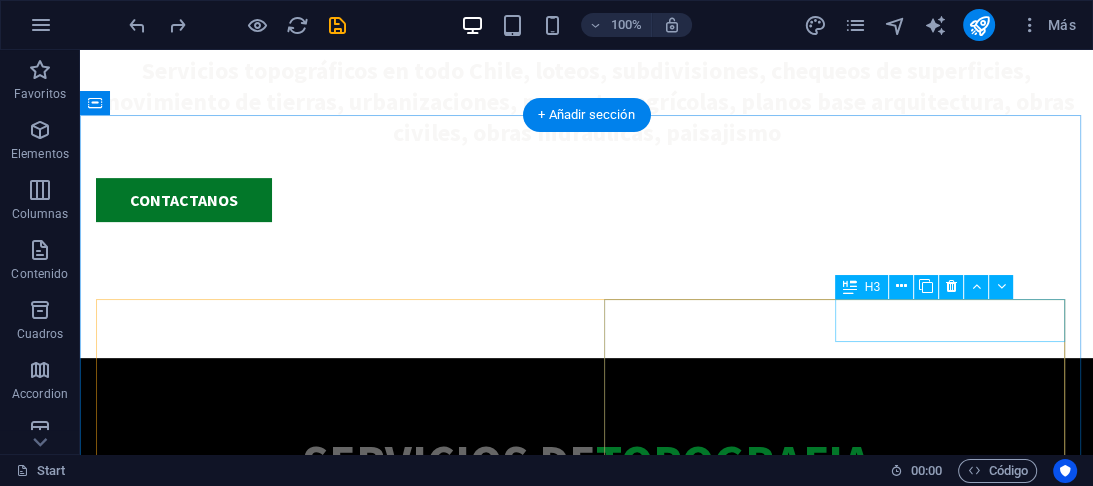 click on "Loteos y Subdivisiones" at bounding box center (586, 754) 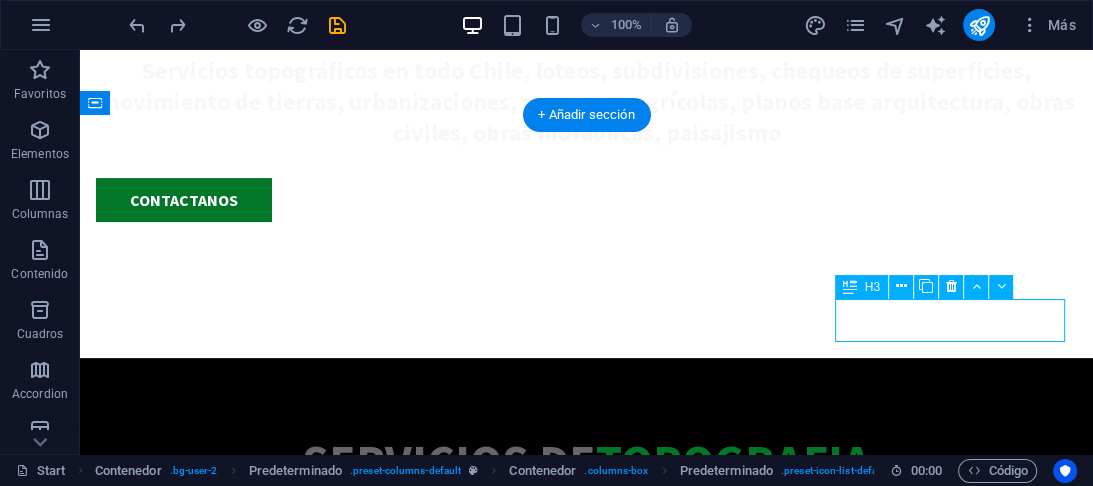 click on "Loteos y Subdivisiones" at bounding box center [586, 754] 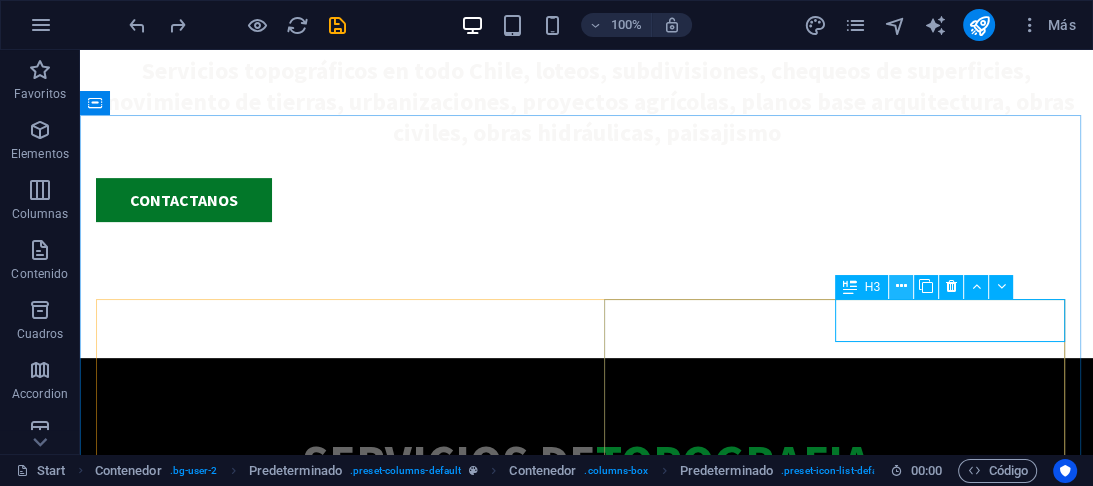click at bounding box center (900, 286) 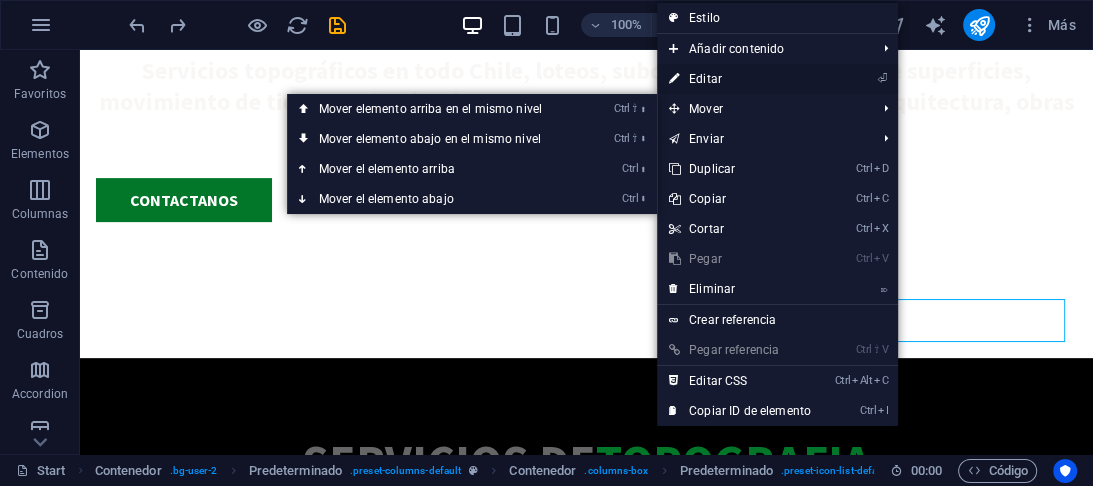 click on "⏎  Editar" at bounding box center (740, 79) 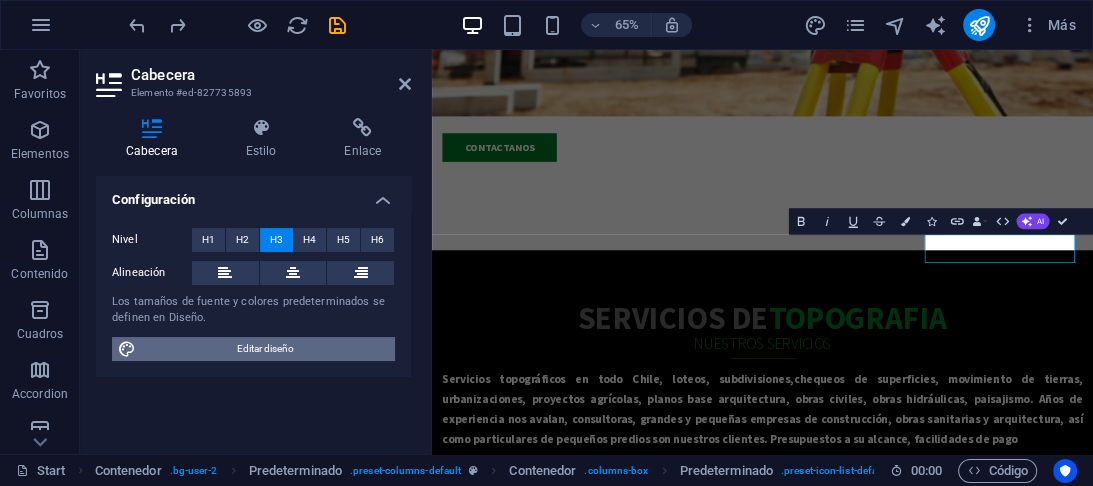 click on "Editar diseño" at bounding box center [265, 349] 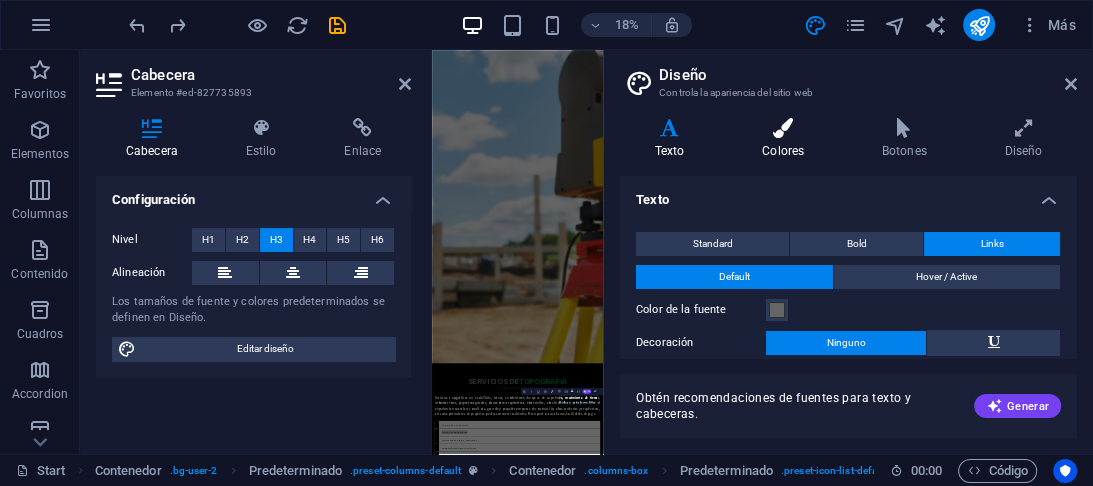 click at bounding box center [783, 128] 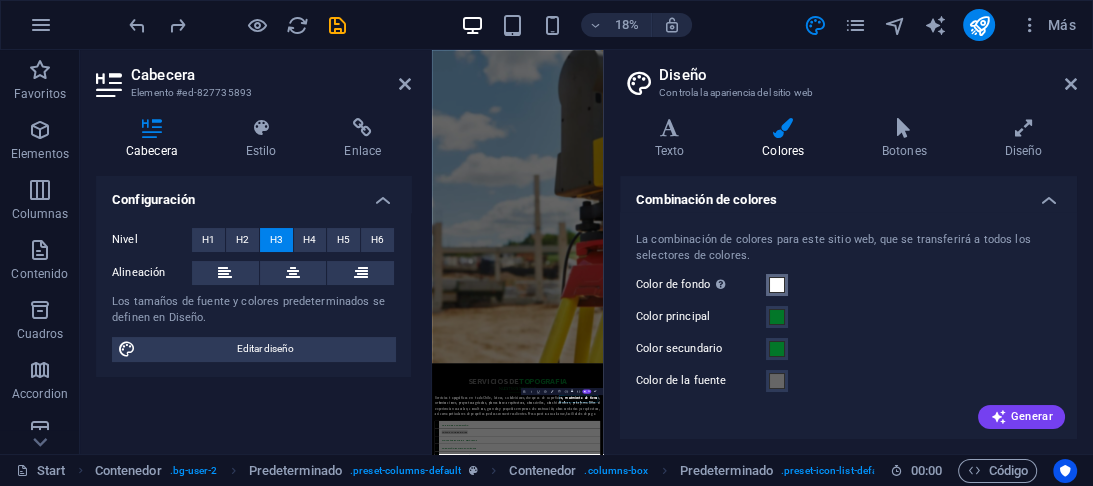 click at bounding box center [777, 285] 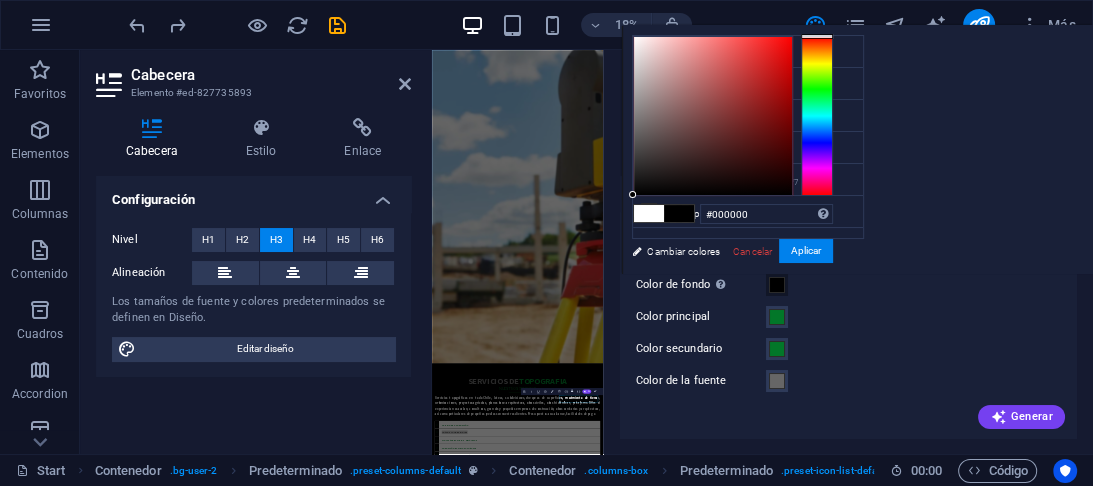 drag, startPoint x: 669, startPoint y: 185, endPoint x: 621, endPoint y: 198, distance: 49.729267 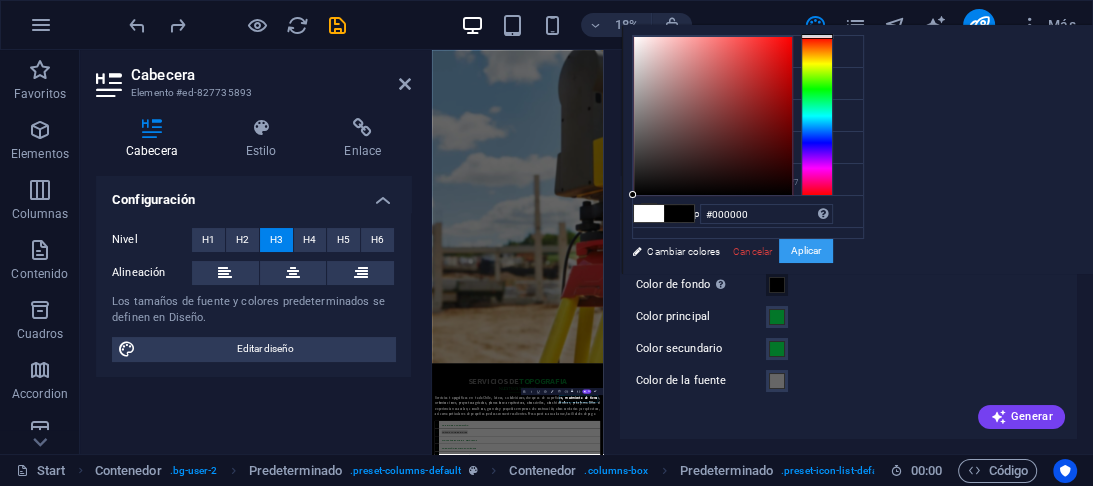 click on "Aplicar" at bounding box center [806, 251] 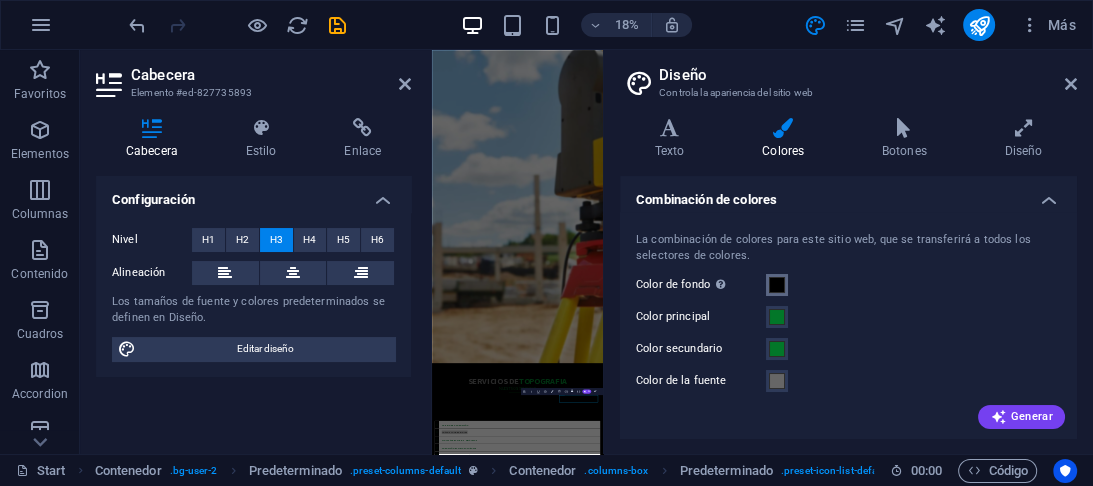 click at bounding box center (777, 285) 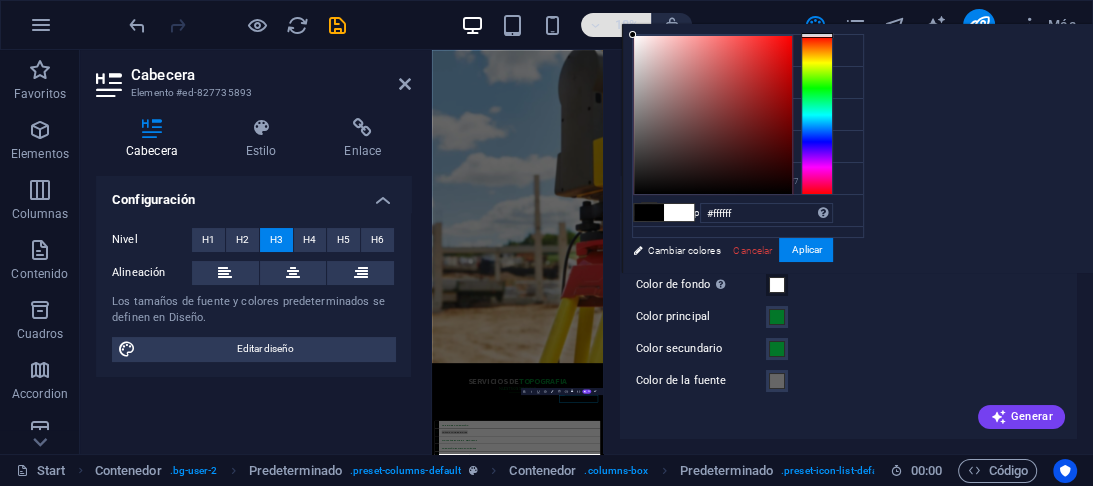 drag, startPoint x: 676, startPoint y: 119, endPoint x: 618, endPoint y: 30, distance: 106.23088 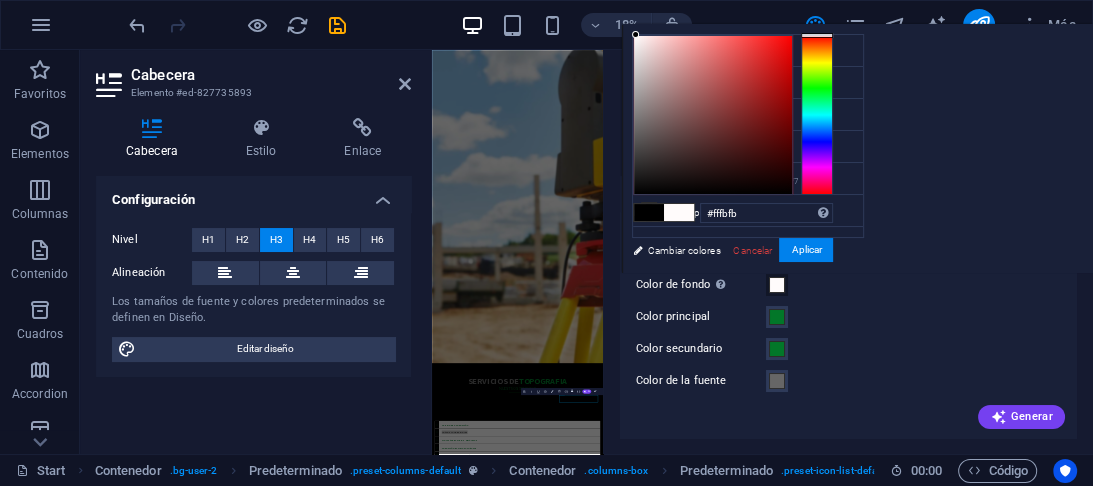 click at bounding box center (713, 115) 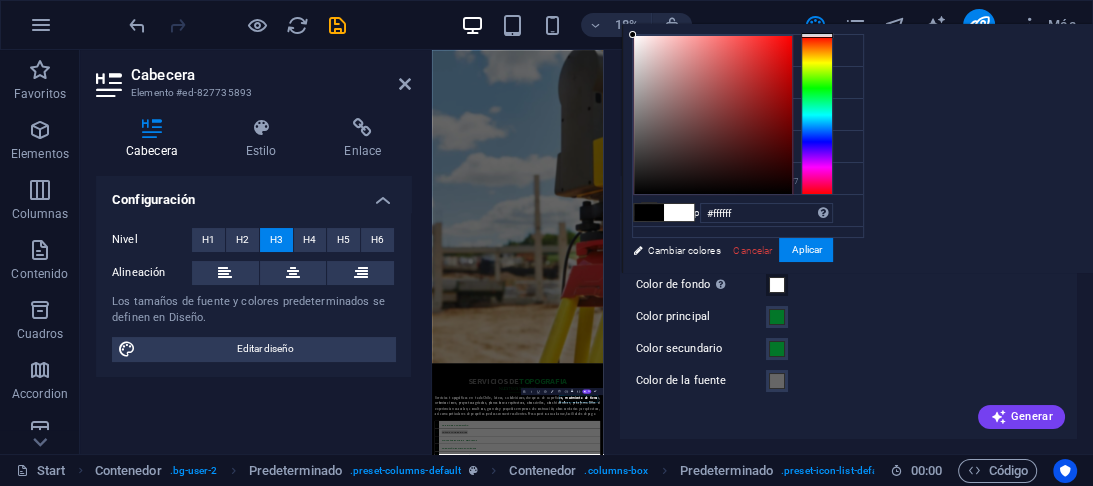 type on "#fffbfb" 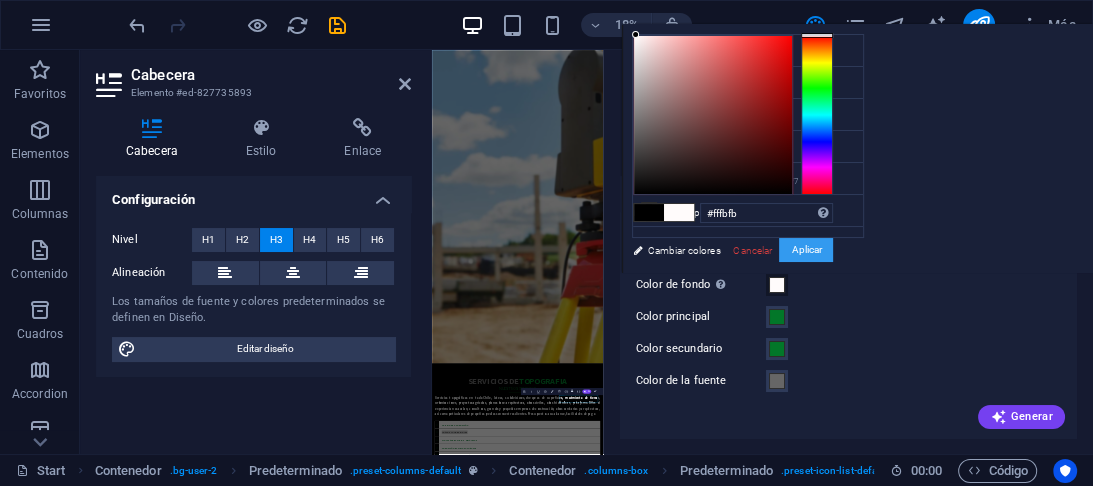 click on "Aplicar" at bounding box center [806, 250] 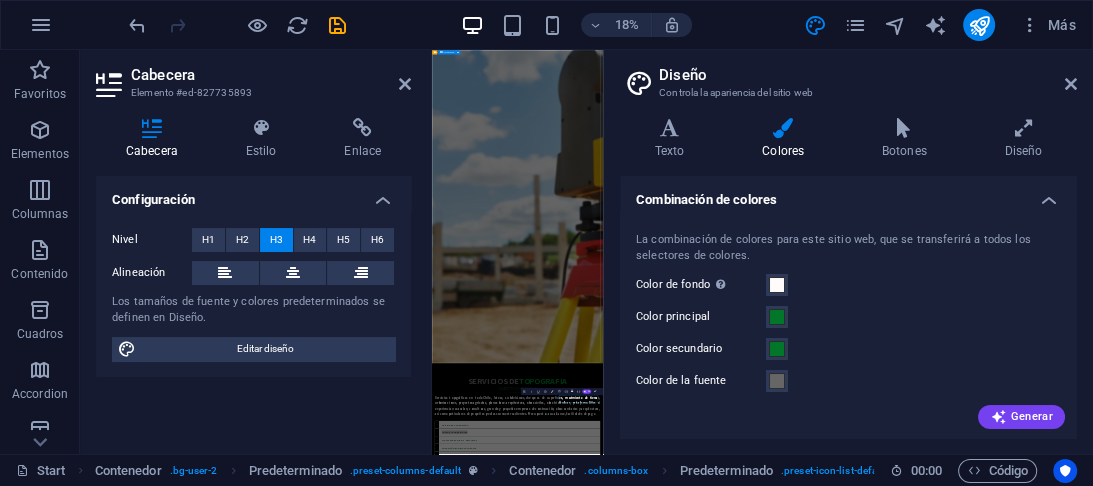 click on "AGRO TOP Servicios topográficos en todo Chile, loteos, subdivisiones, chequeos de superficies, movimiento de tierras, urbanizaciones, proyectos agrícolas, planos base arquitectura, obras civiles, obras hidráulicas, paisajismo CONTACTANOS Our Services" at bounding box center [920, 111] 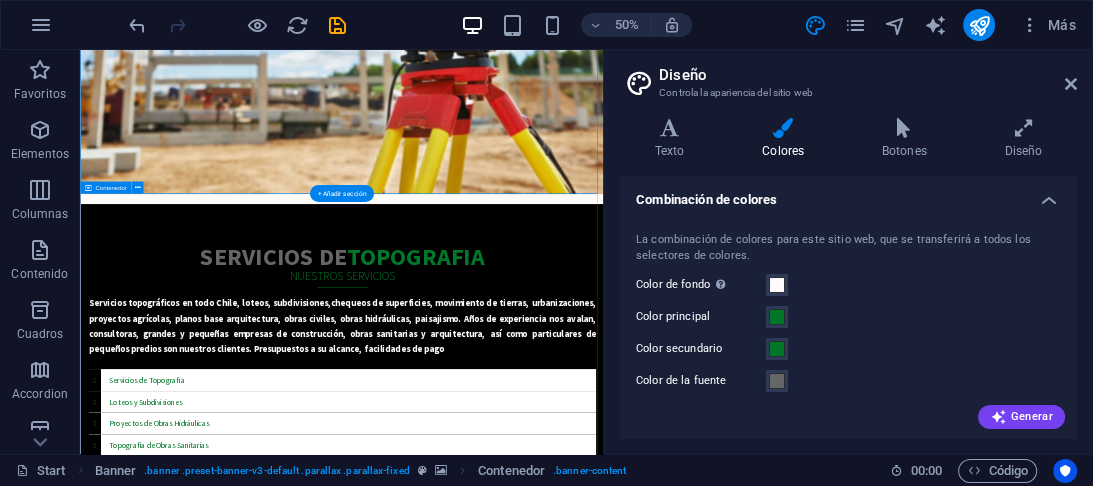 click on "Loteos y Subdivisiones" at bounding box center [603, 754] 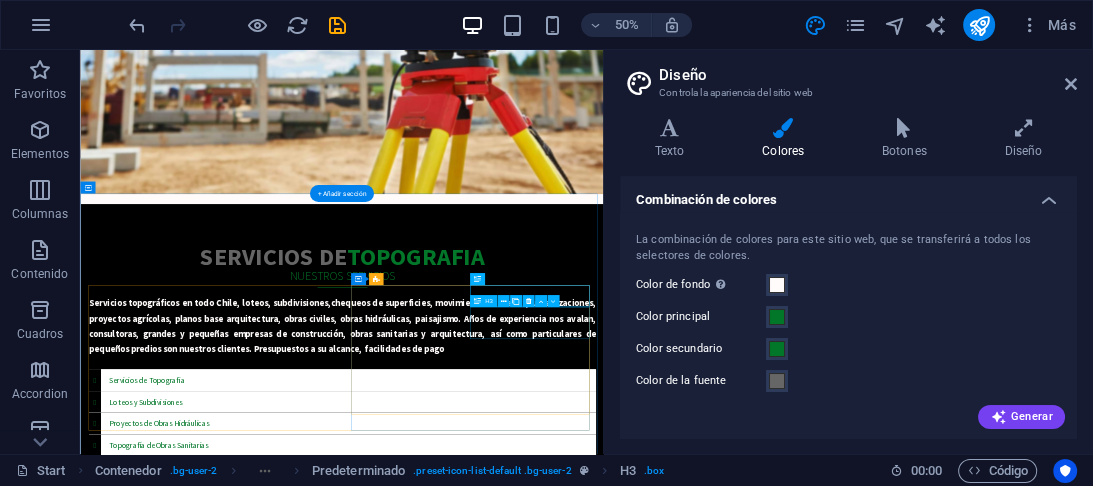 click on "Topografía de Obras Sanitarias" at bounding box center [603, 841] 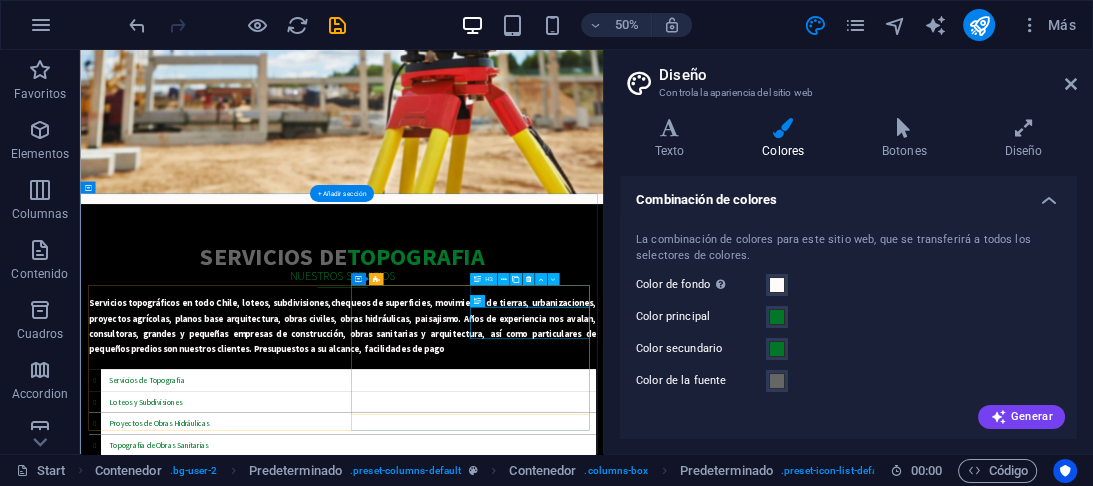 click on "Loteos y Subdivisiones" at bounding box center (603, 754) 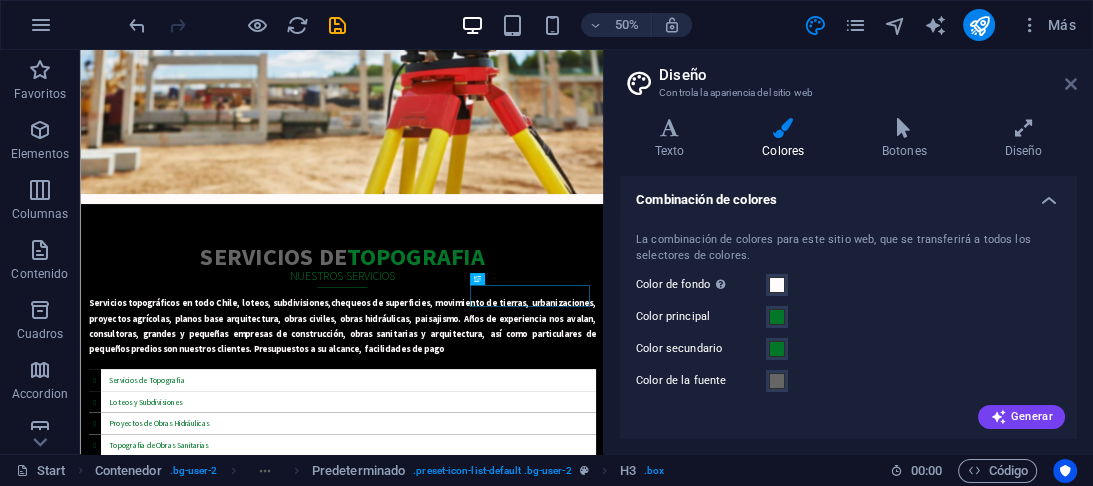 drag, startPoint x: 1075, startPoint y: 83, endPoint x: 632, endPoint y: 235, distance: 468.35135 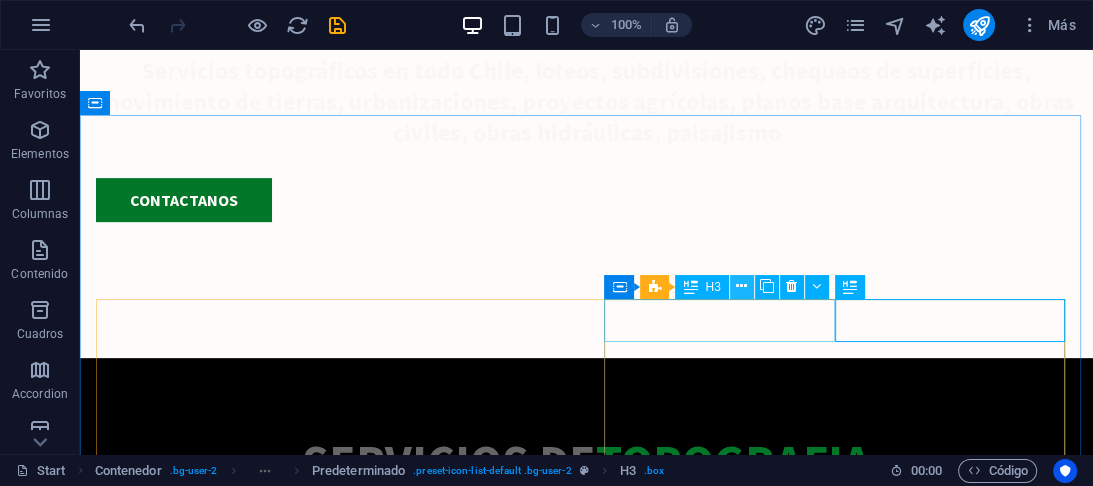 click at bounding box center [741, 286] 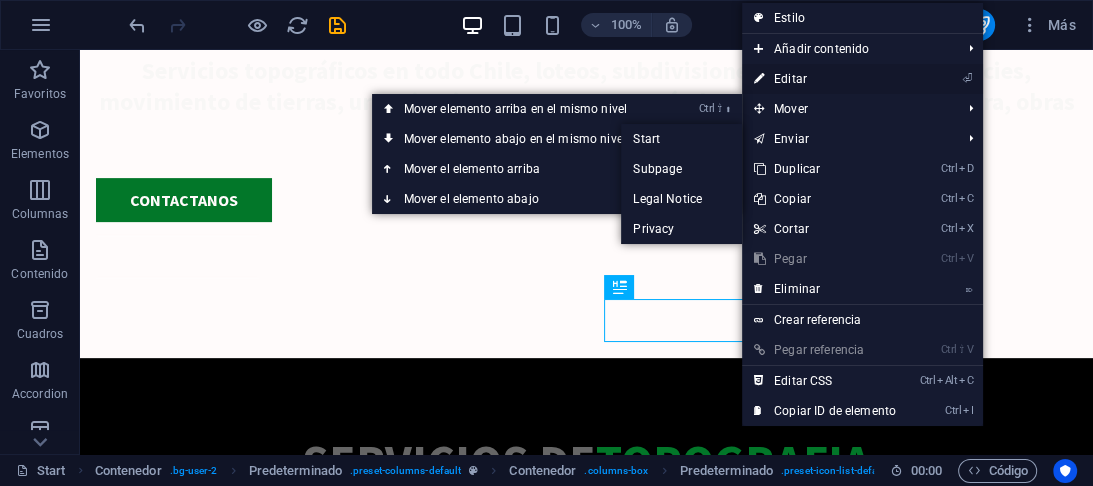 click on "⏎  Editar" at bounding box center [825, 79] 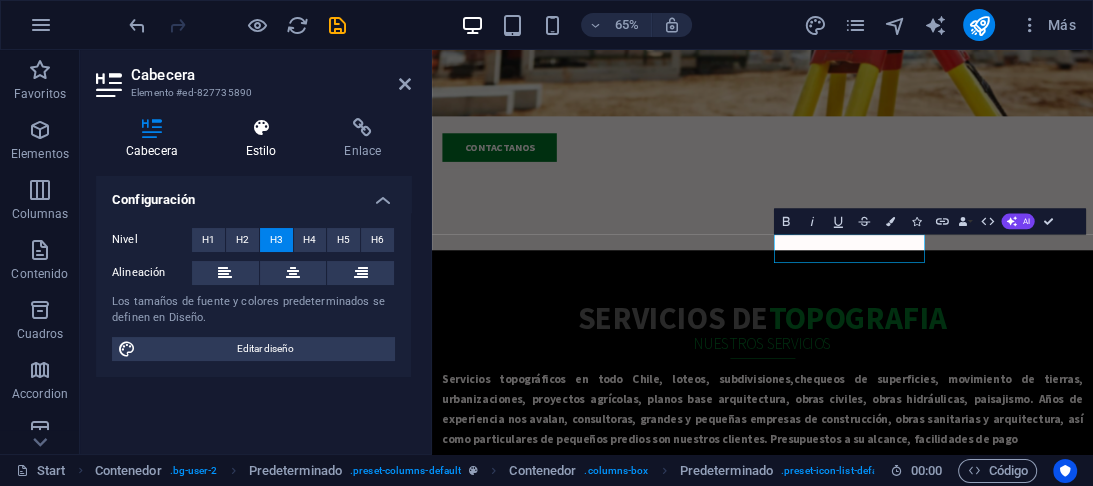 click at bounding box center (261, 128) 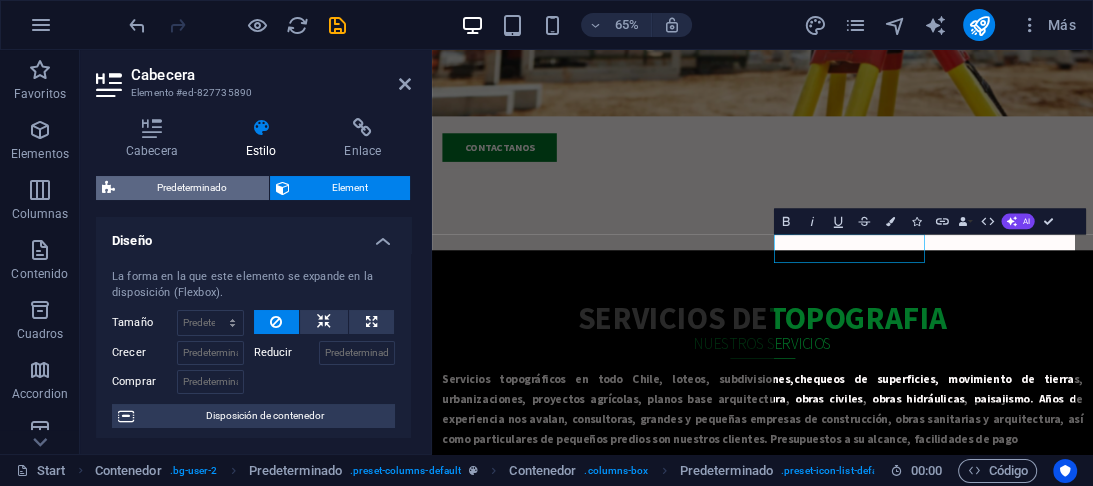 click on "Predeterminado" at bounding box center (192, 188) 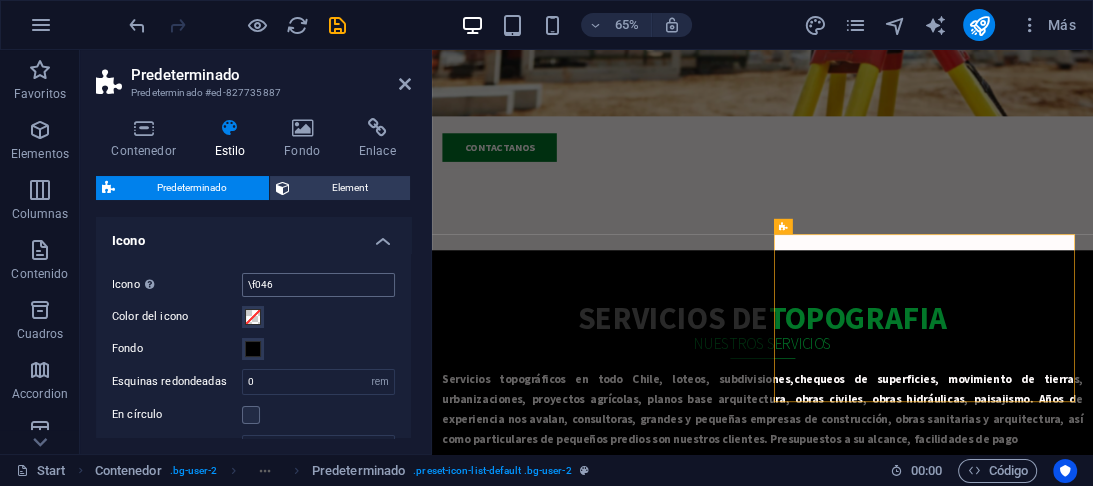 type 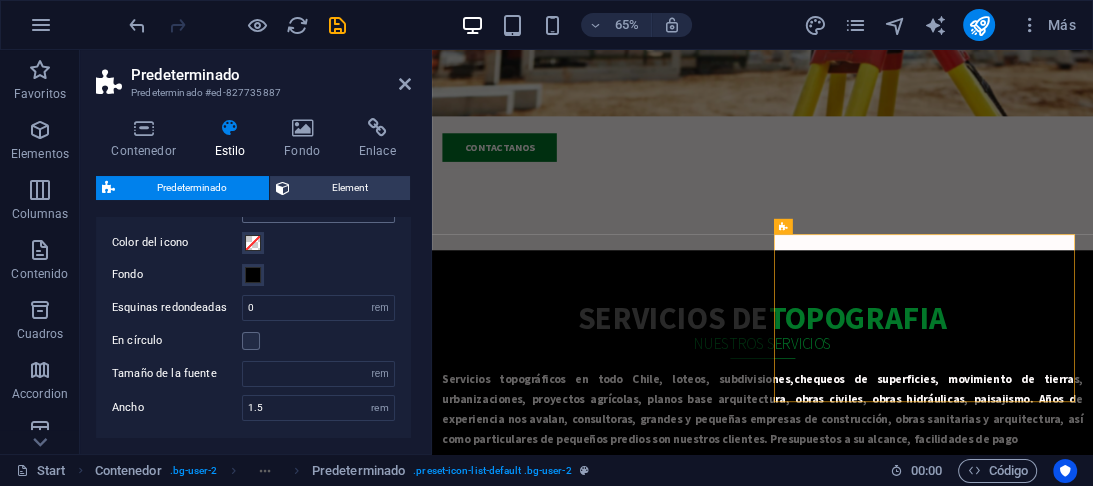 scroll, scrollTop: 0, scrollLeft: 0, axis: both 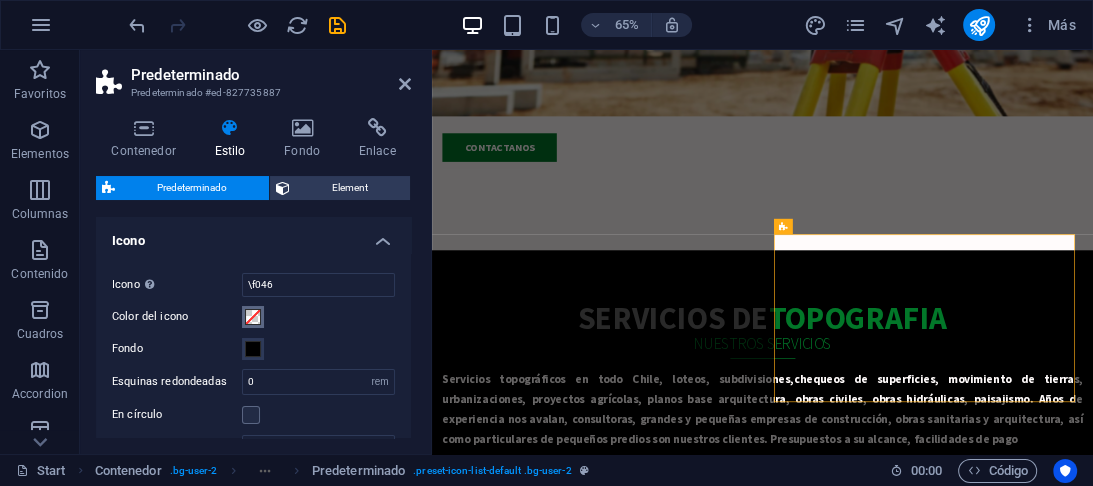 click at bounding box center (253, 317) 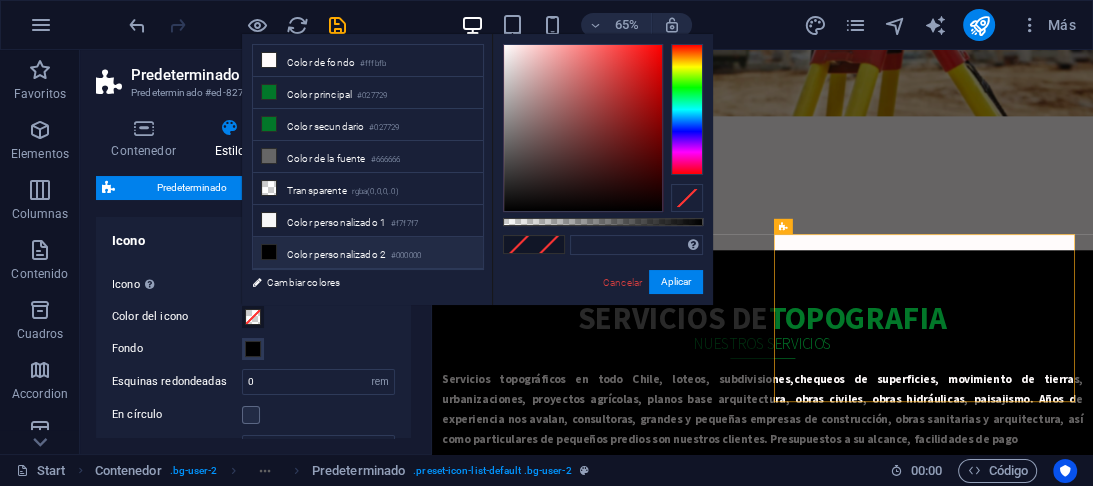 click on "Color personalizado 2
#000000" at bounding box center [368, 253] 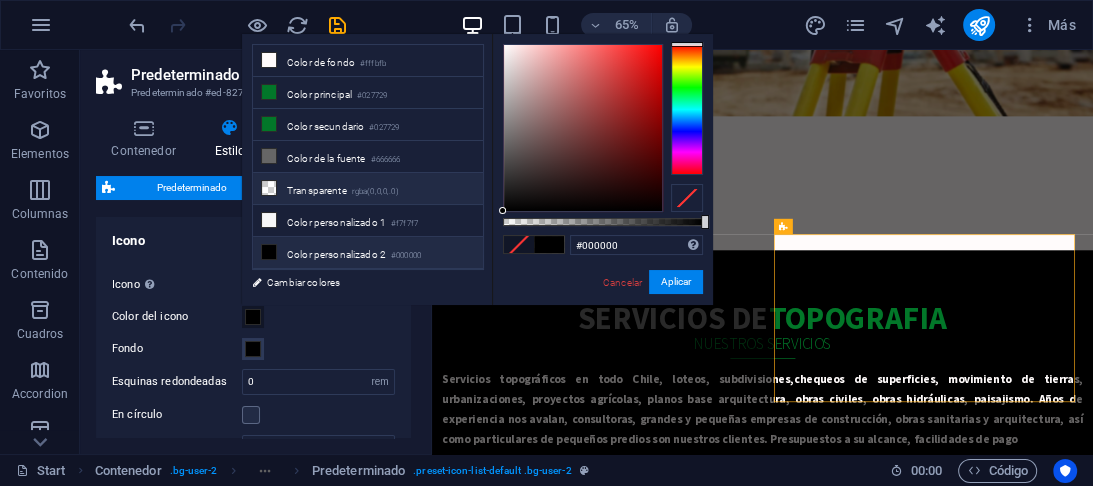 type 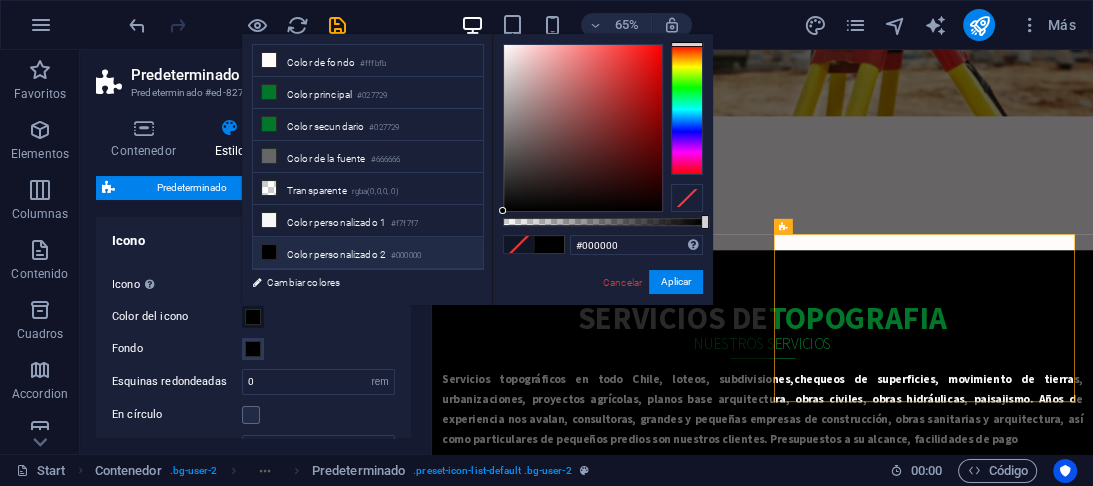 click at bounding box center (519, 244) 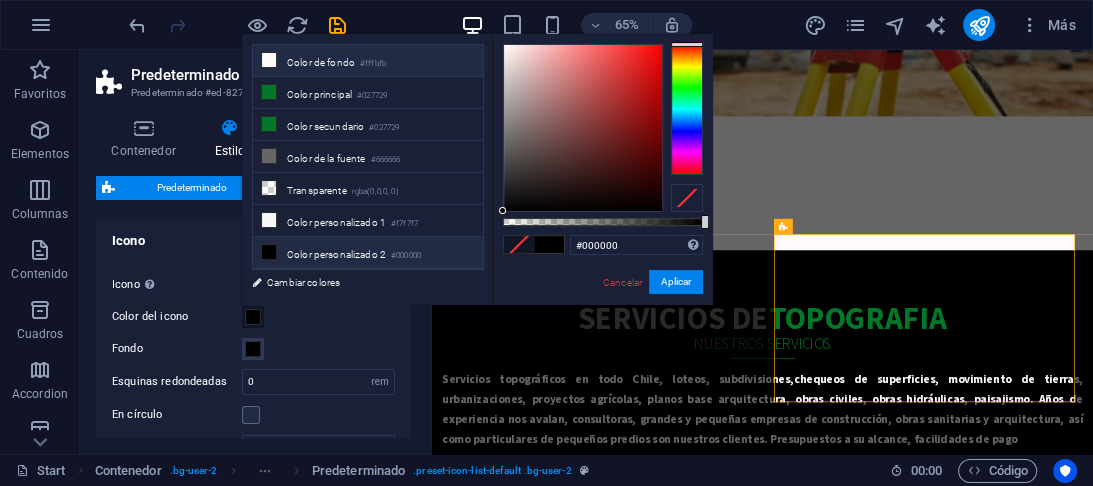 click on "Color de fondo
#fffbfb" at bounding box center (368, 61) 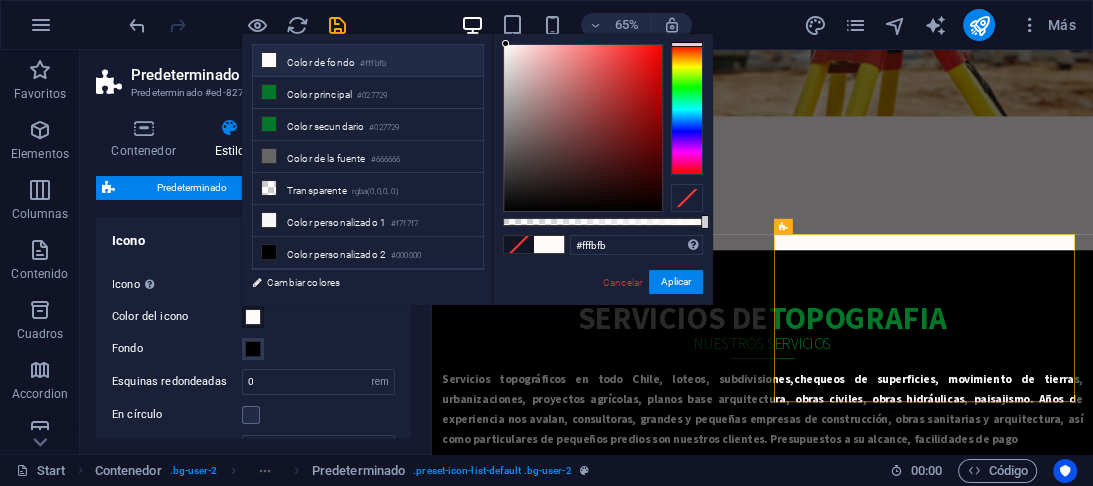 click on "Color de fondo
#fffbfb" at bounding box center [368, 61] 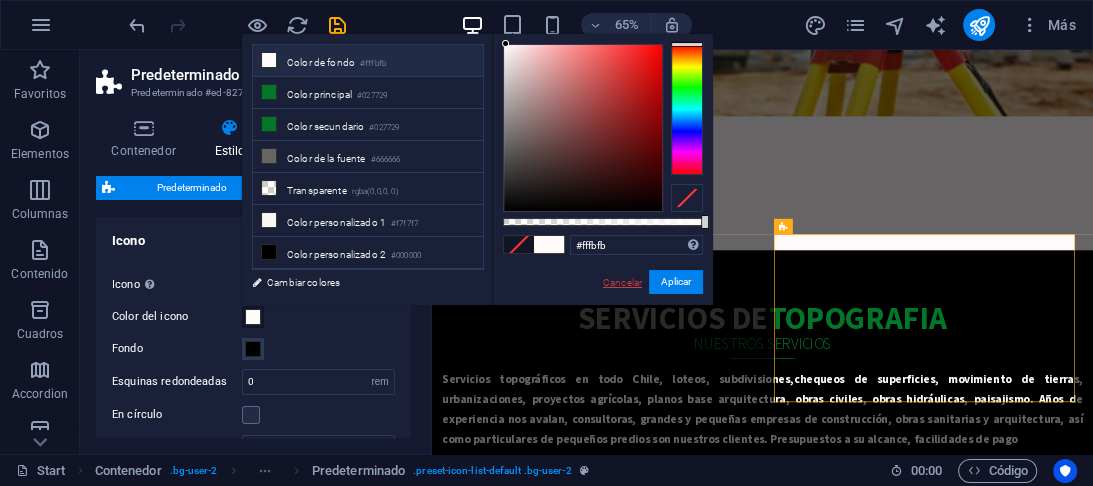 click on "Cancelar" at bounding box center (622, 282) 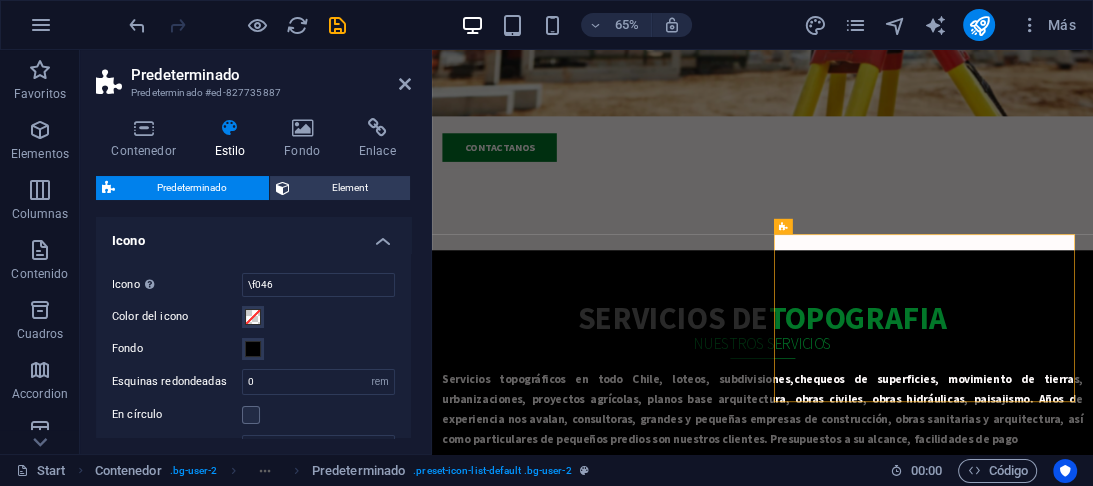 type 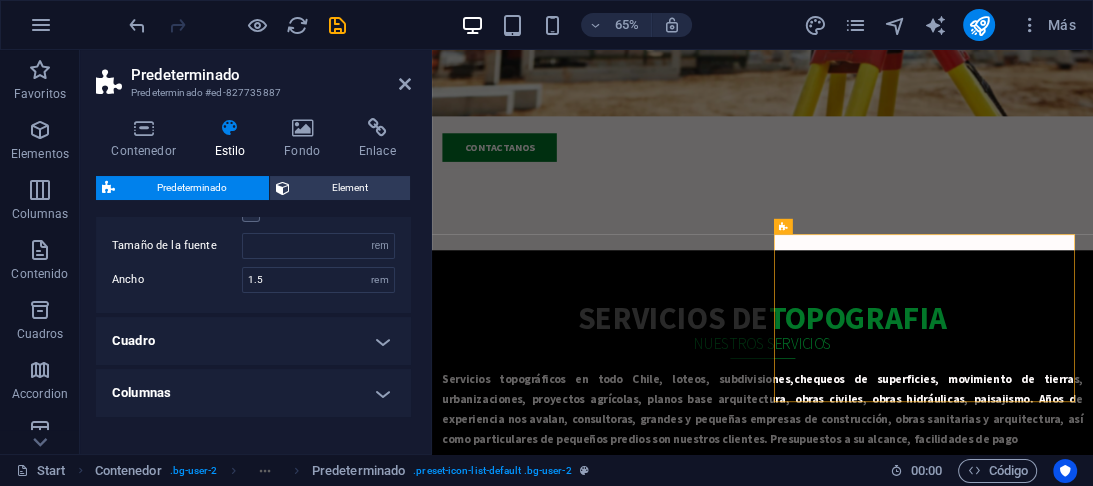 scroll, scrollTop: 180, scrollLeft: 0, axis: vertical 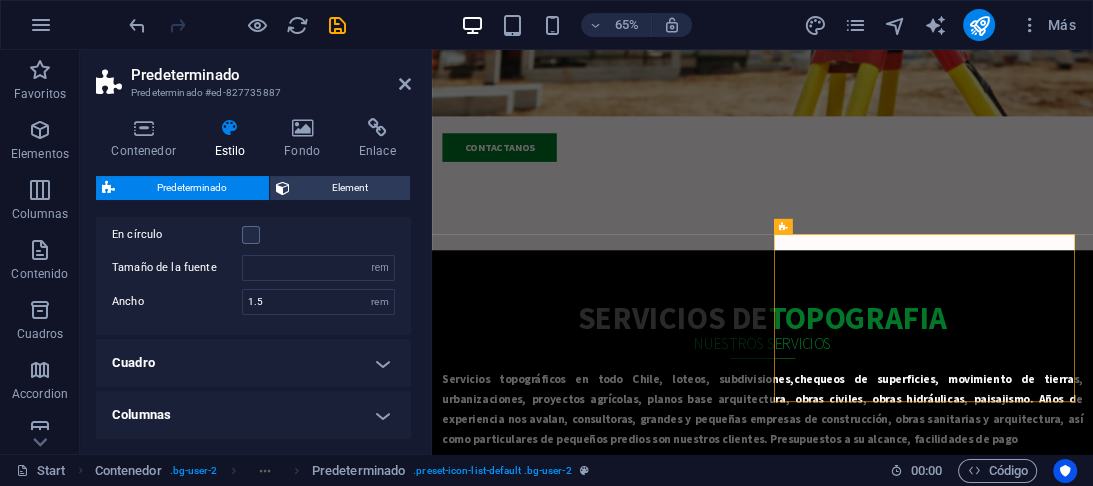 click on "Cuadro" at bounding box center (253, 363) 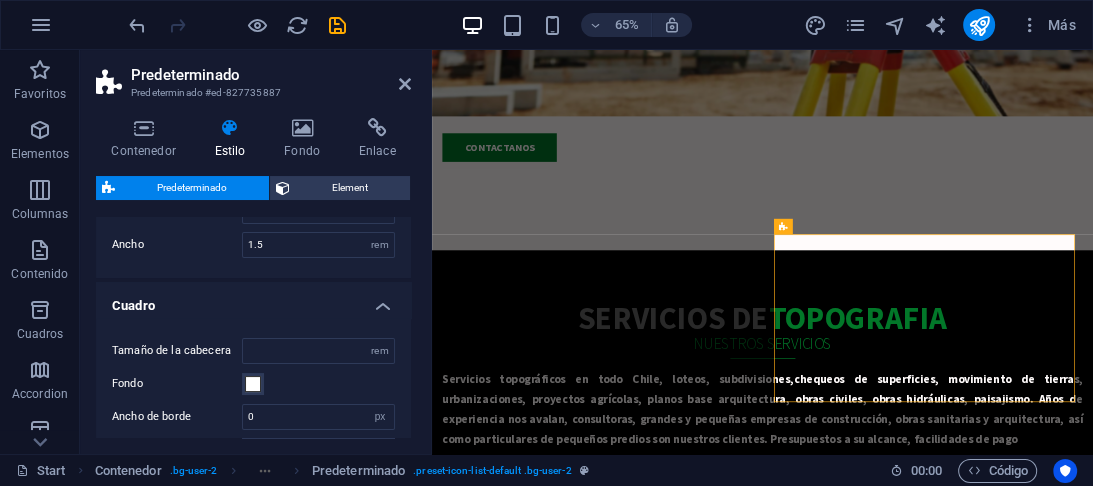 scroll, scrollTop: 260, scrollLeft: 0, axis: vertical 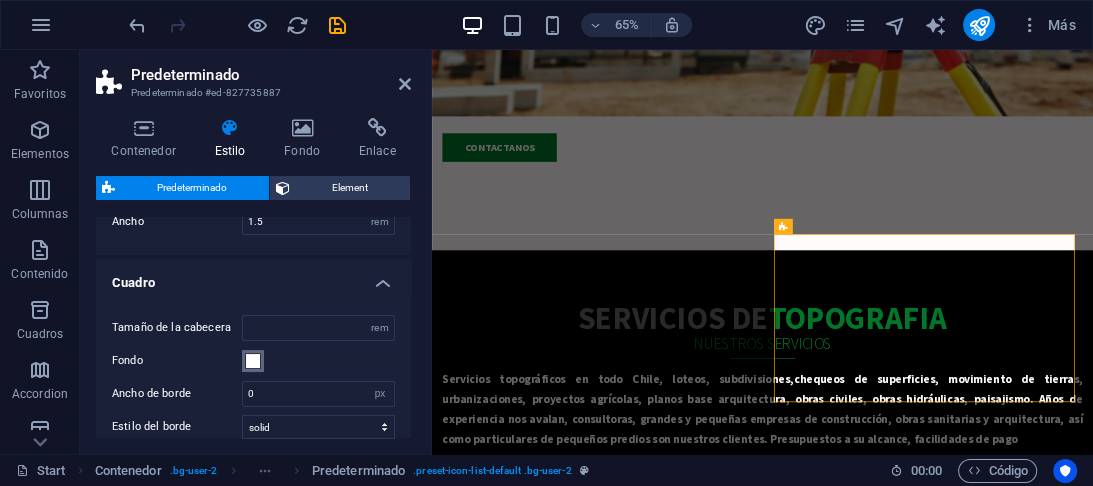 click at bounding box center (253, 361) 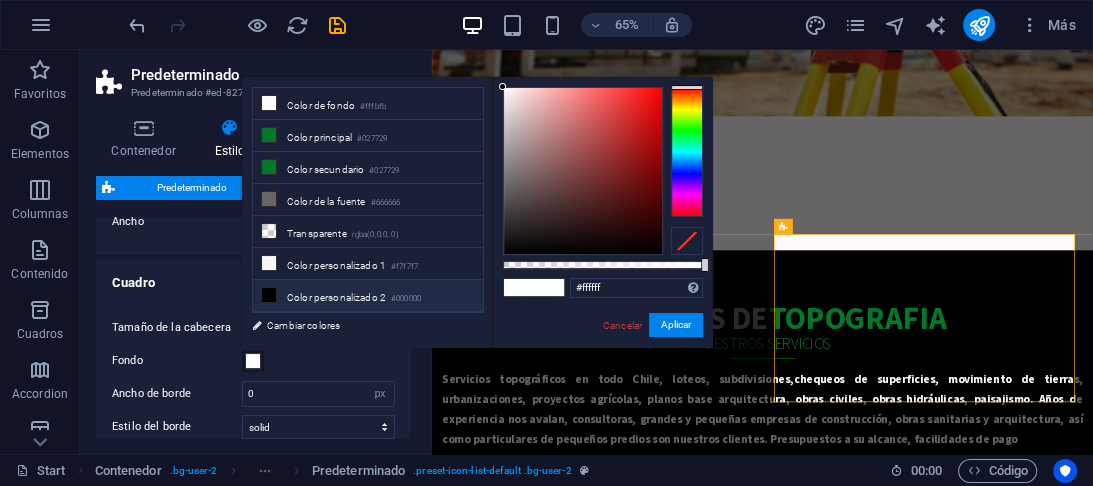 click on "Color personalizado 2
#000000" at bounding box center [368, 296] 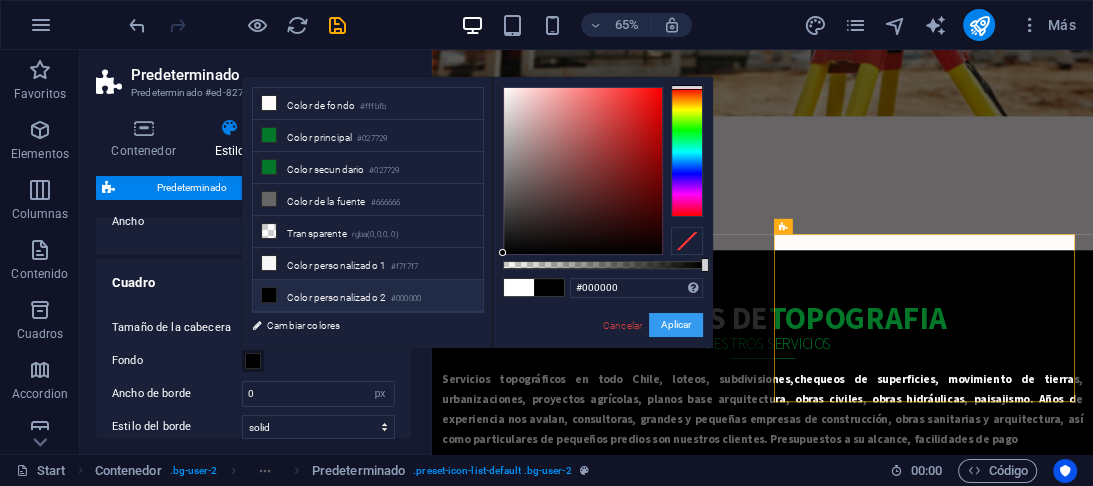 type 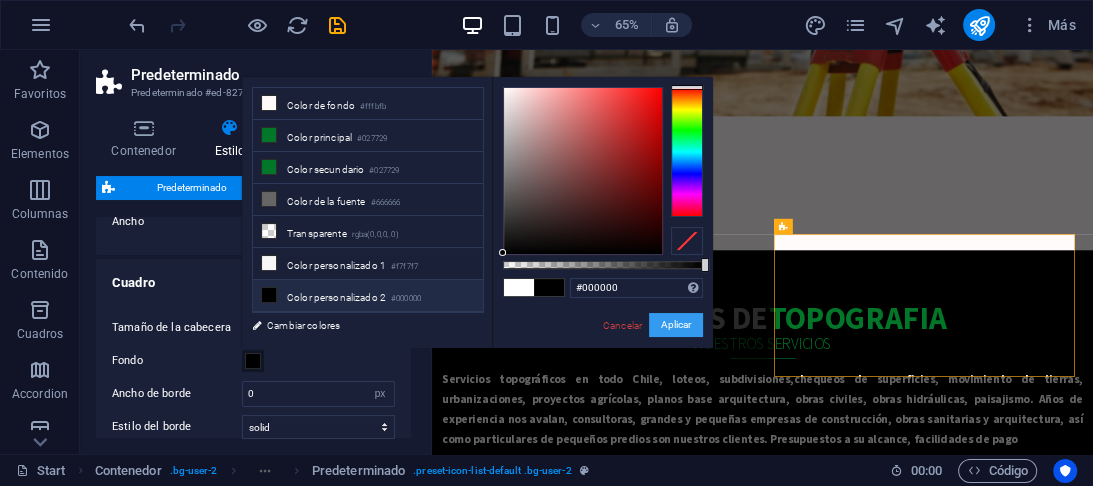 drag, startPoint x: 677, startPoint y: 319, endPoint x: 507, endPoint y: 383, distance: 181.64801 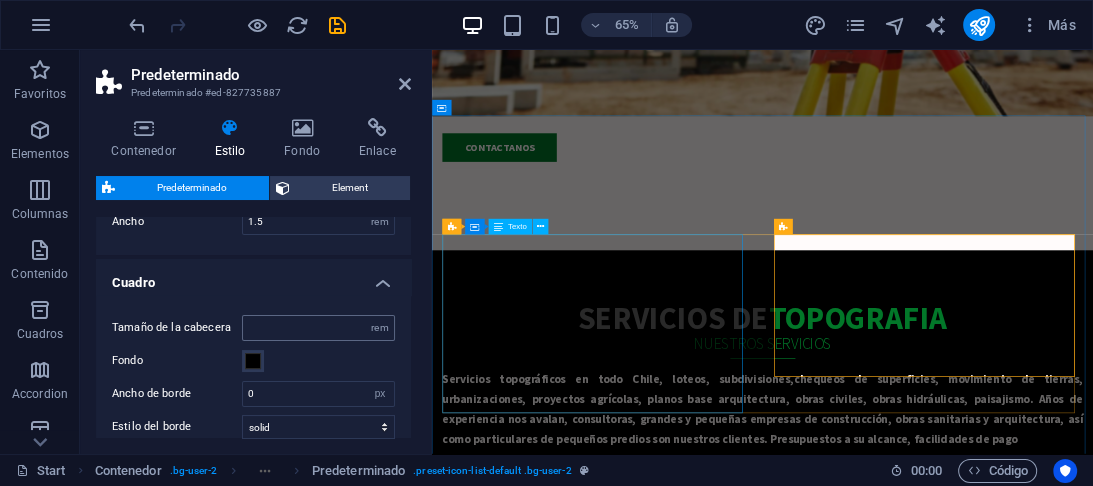 type 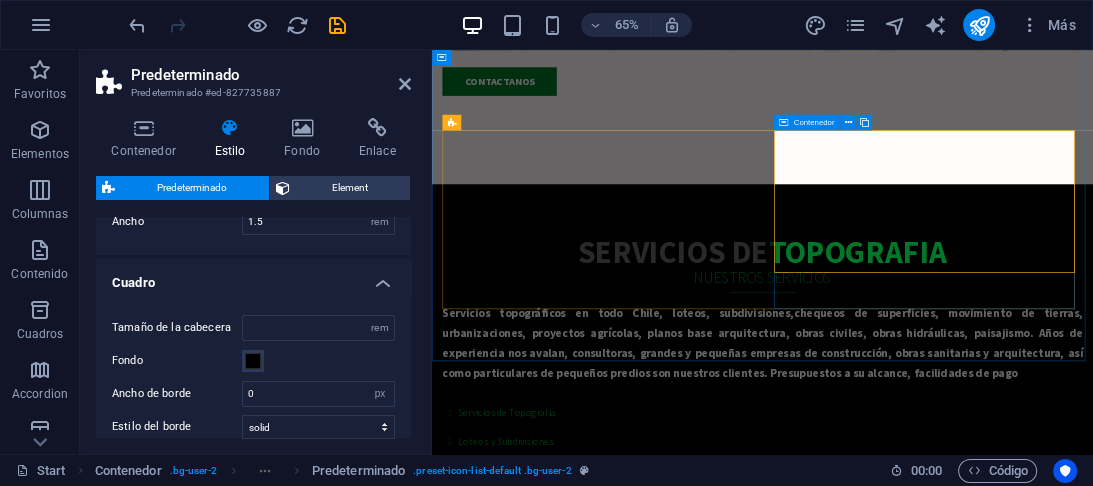 scroll, scrollTop: 600, scrollLeft: 0, axis: vertical 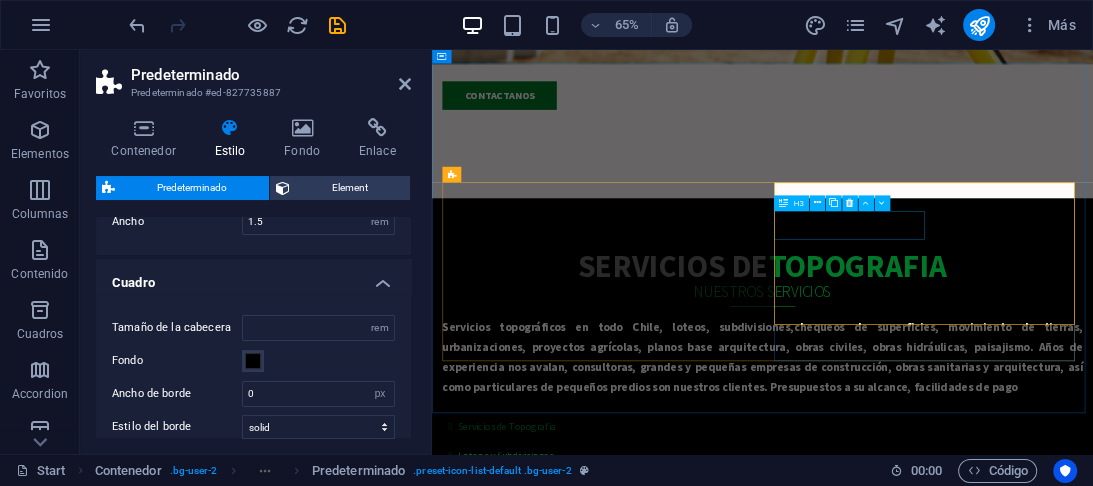 click on "Proyectos de Obras Hidráulicas" at bounding box center [940, 717] 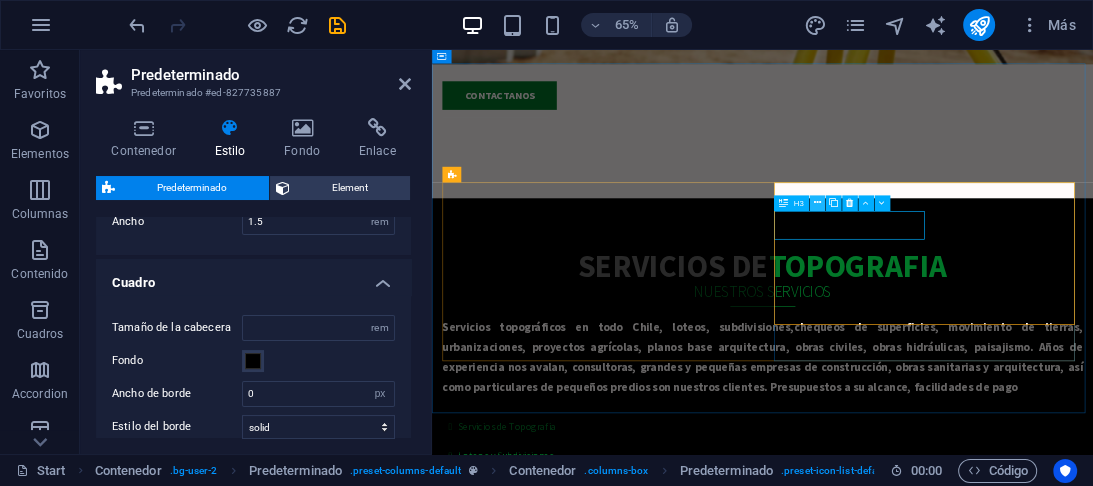 click at bounding box center (817, 203) 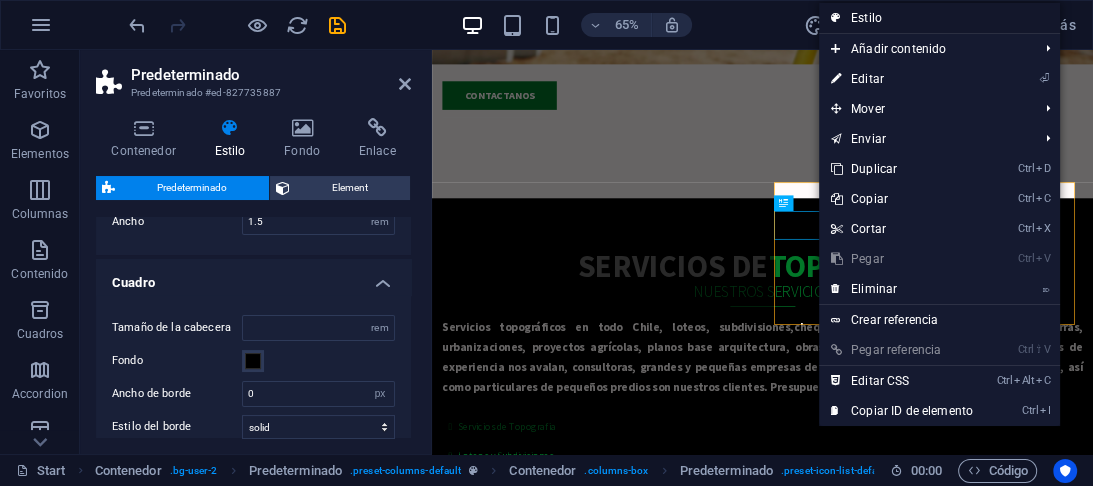 click on "Estilo" at bounding box center [939, 18] 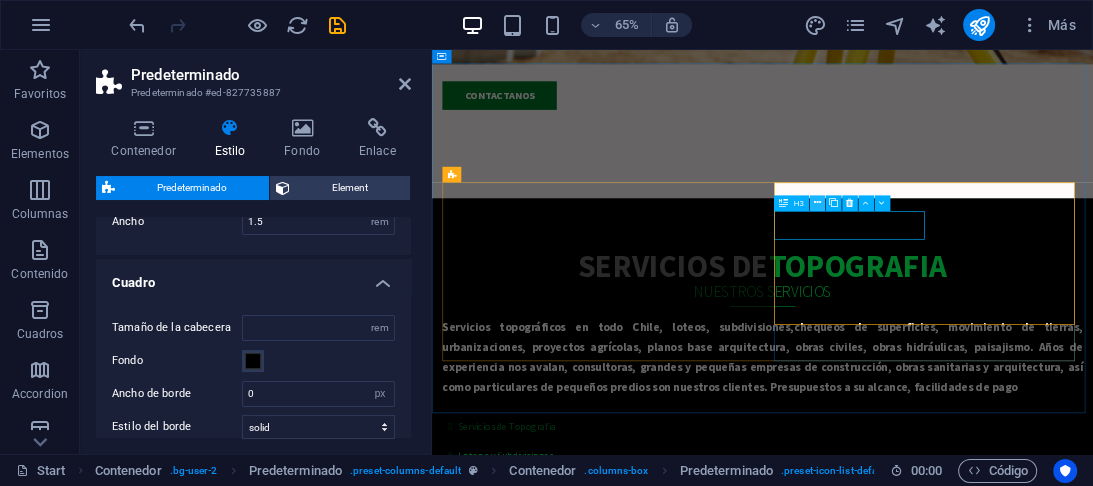 click at bounding box center [817, 203] 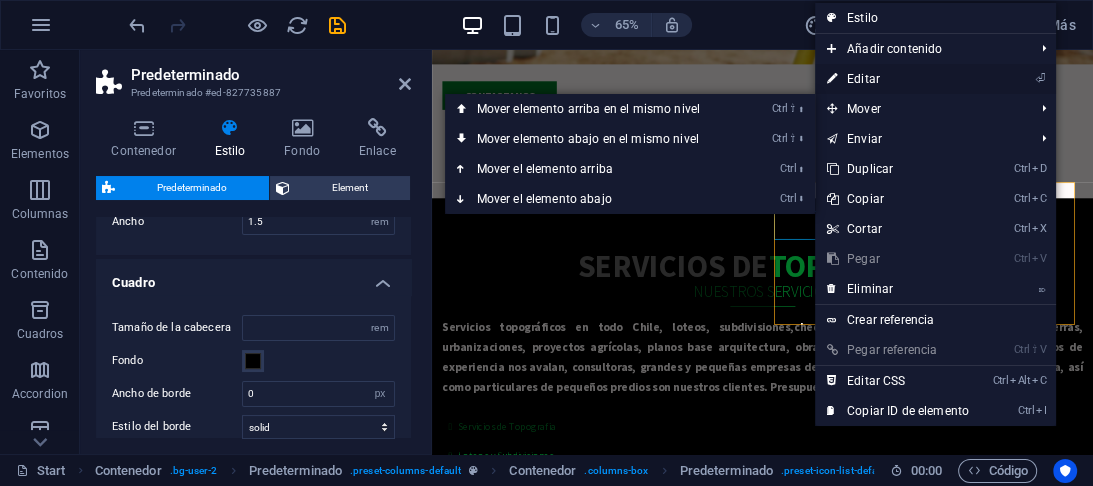 click on "⏎  Editar" at bounding box center [898, 79] 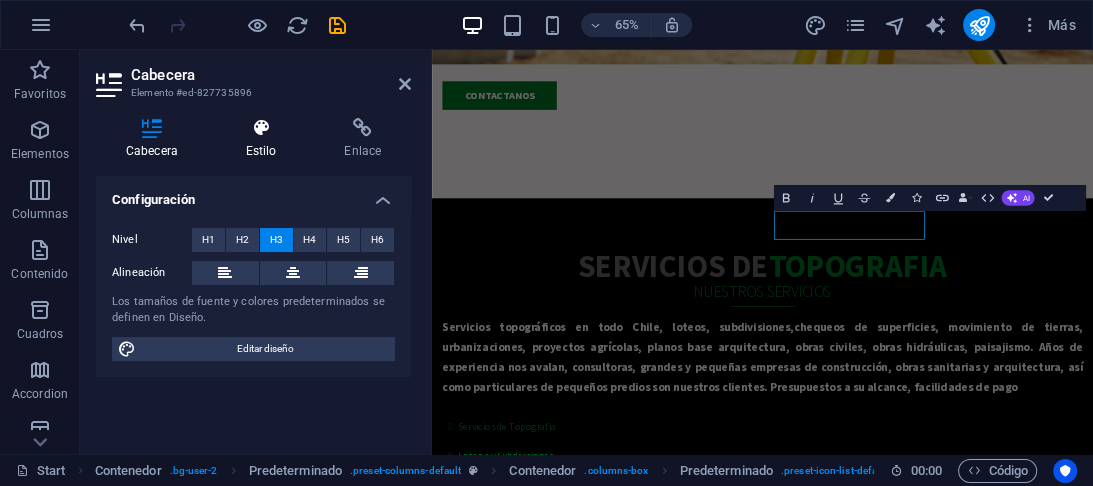 click at bounding box center [261, 128] 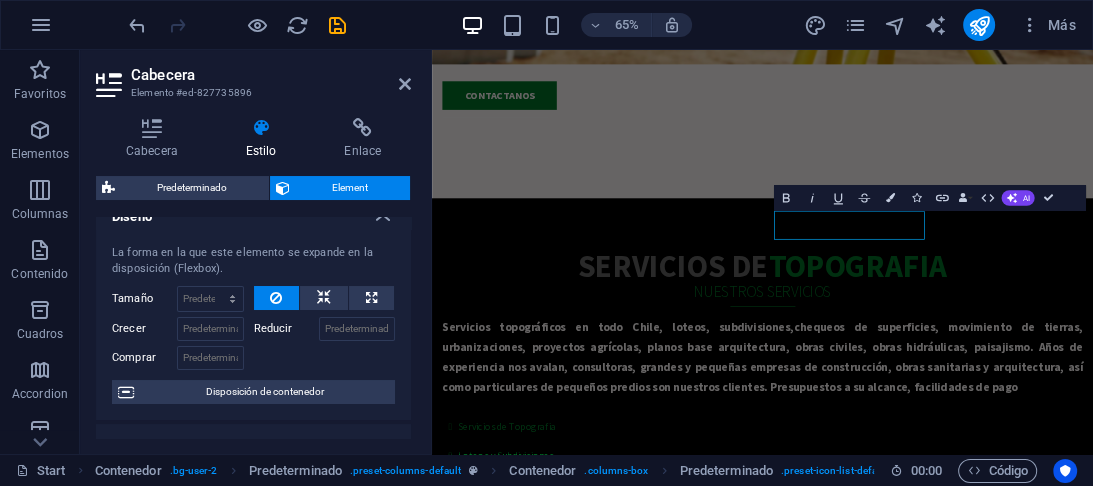 scroll, scrollTop: 0, scrollLeft: 0, axis: both 